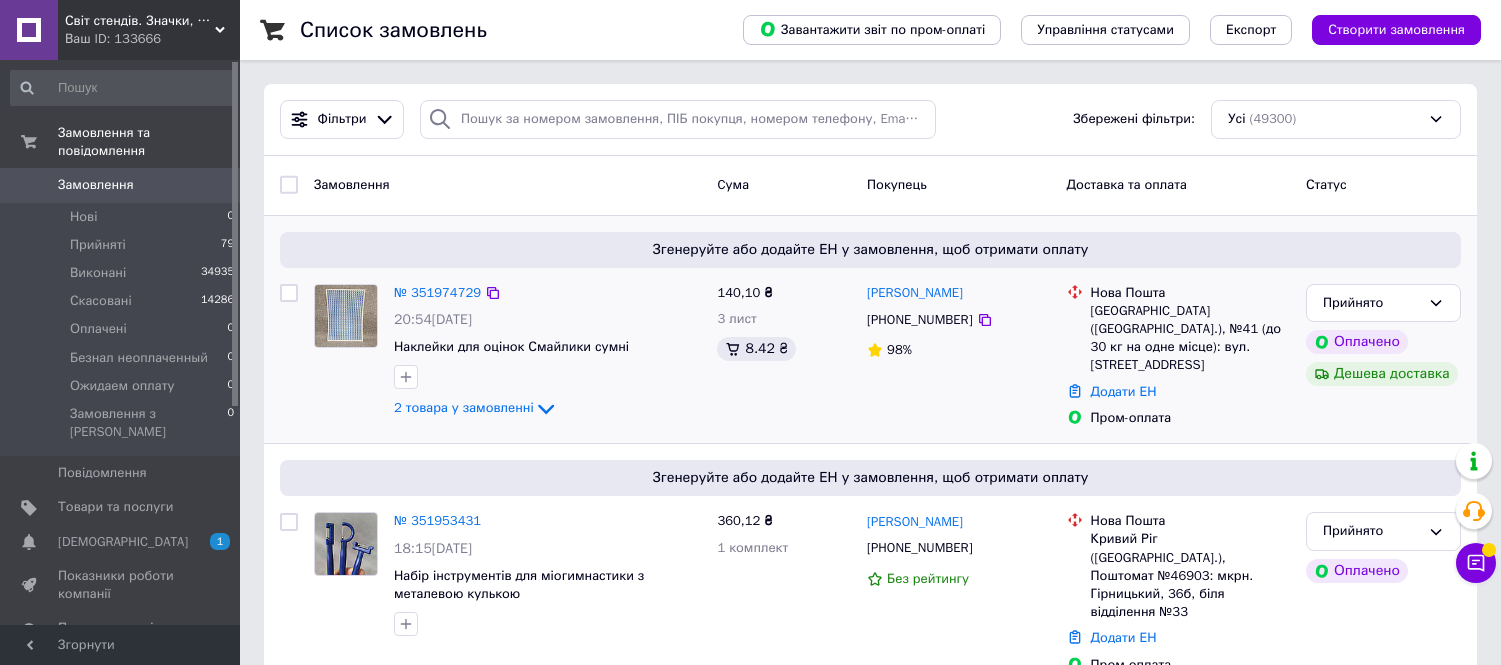 scroll, scrollTop: 0, scrollLeft: 0, axis: both 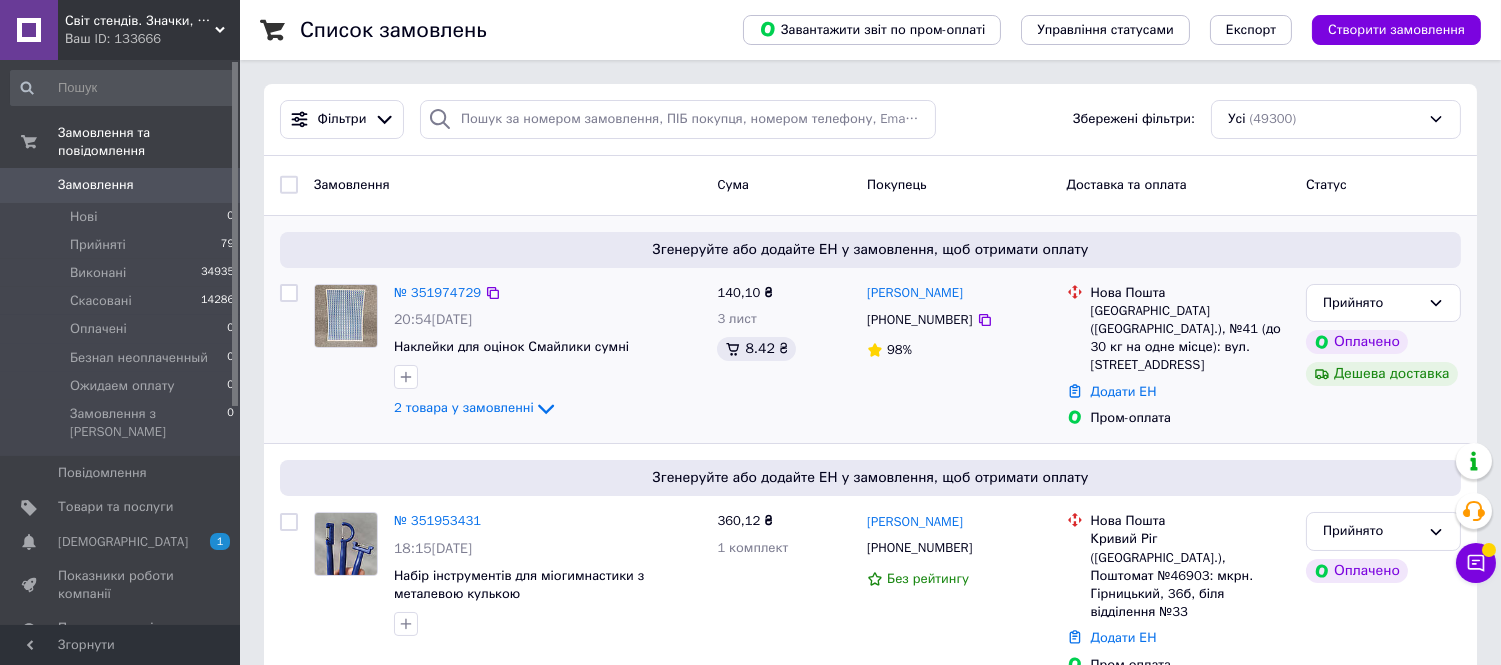 click on "№ 351974729 20:54, 09.07.2025 Наклейки для оцінок Смайлики сумні 2 товара у замовленні" at bounding box center (547, 352) 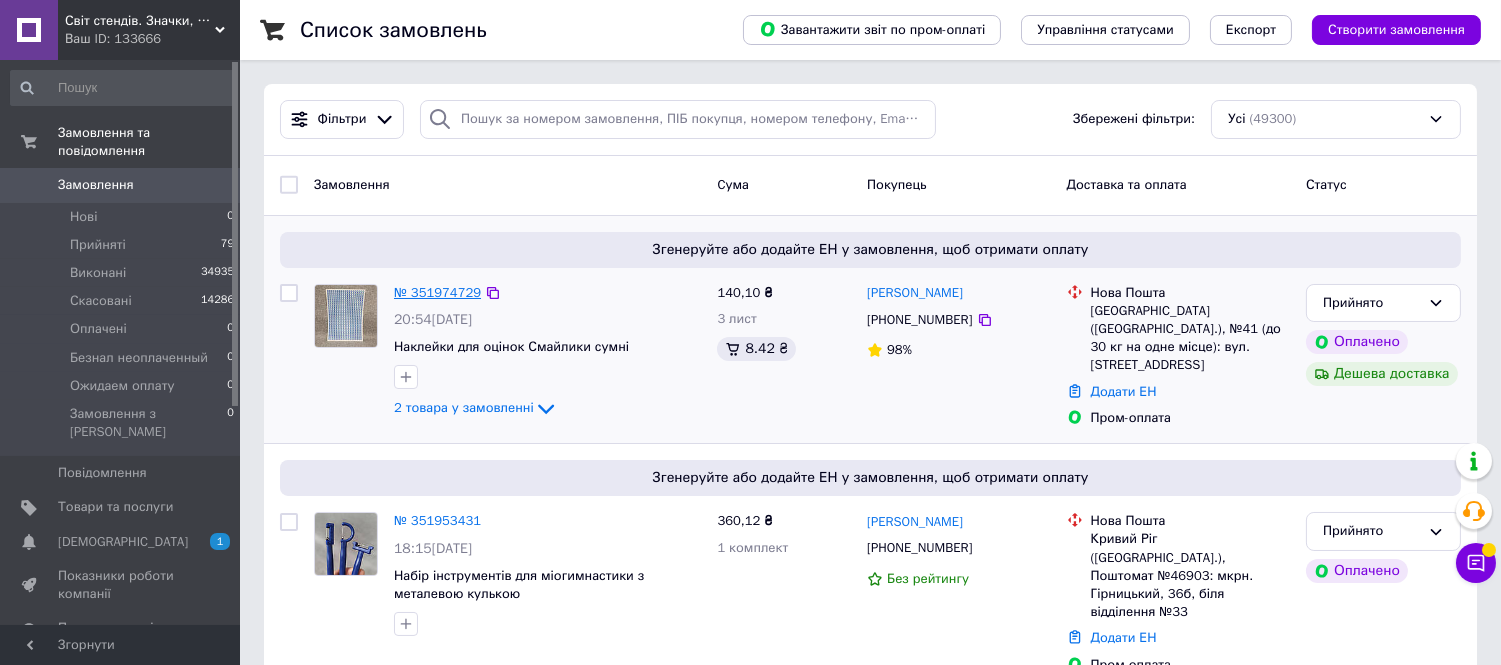 click on "№ 351974729" at bounding box center (437, 292) 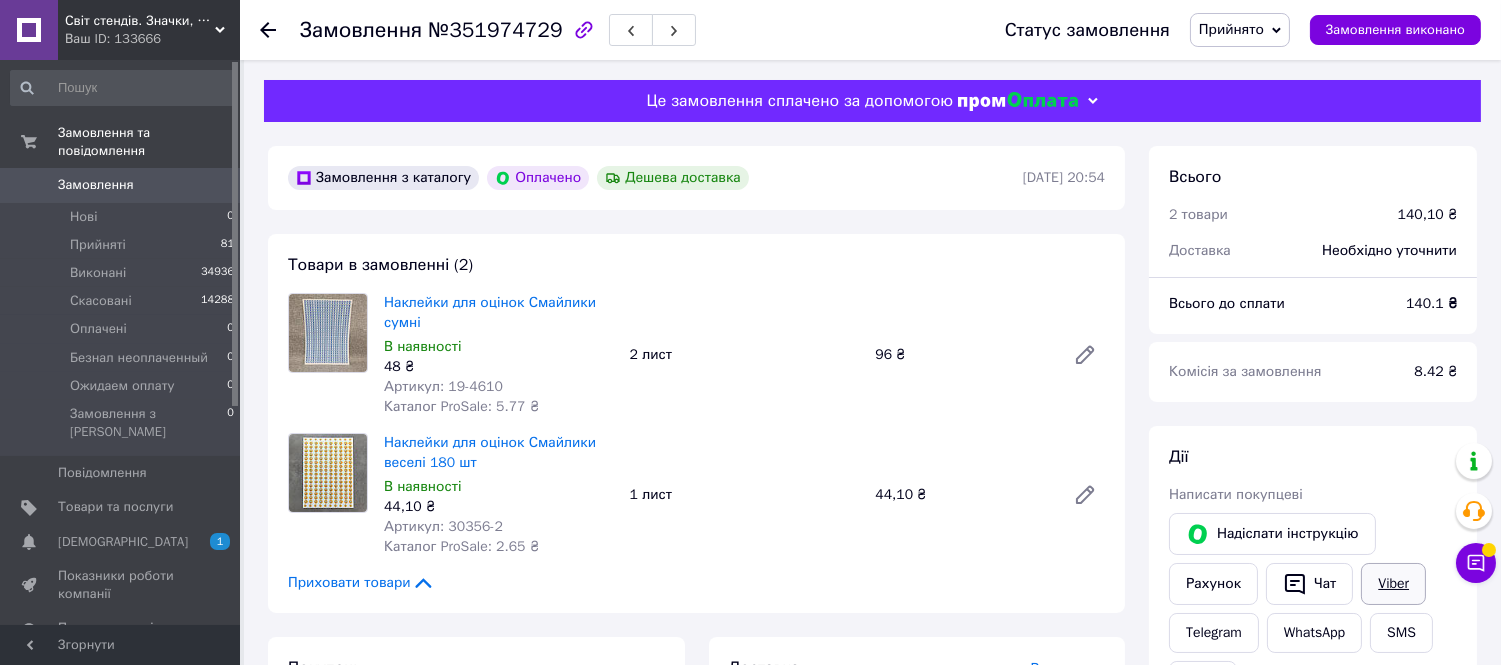 click on "Viber" at bounding box center [1393, 584] 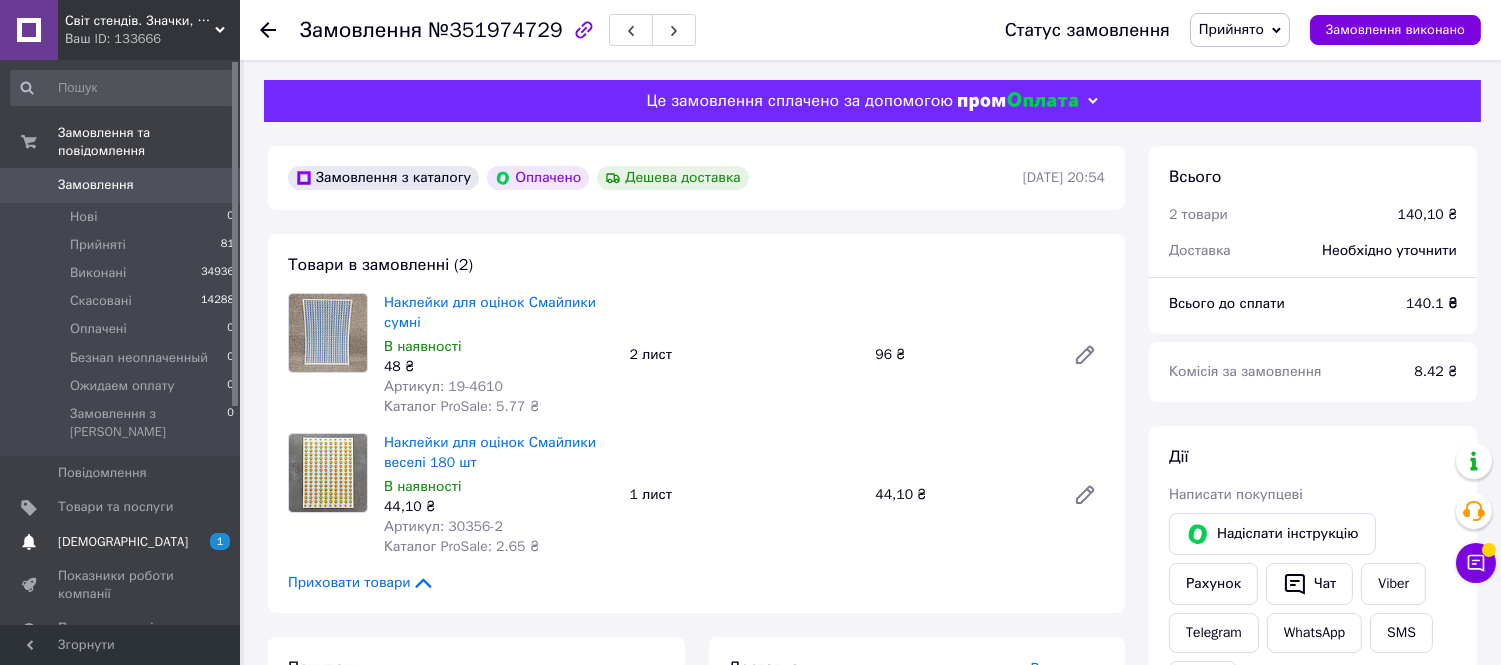 click on "[DEMOGRAPHIC_DATA]" at bounding box center (123, 542) 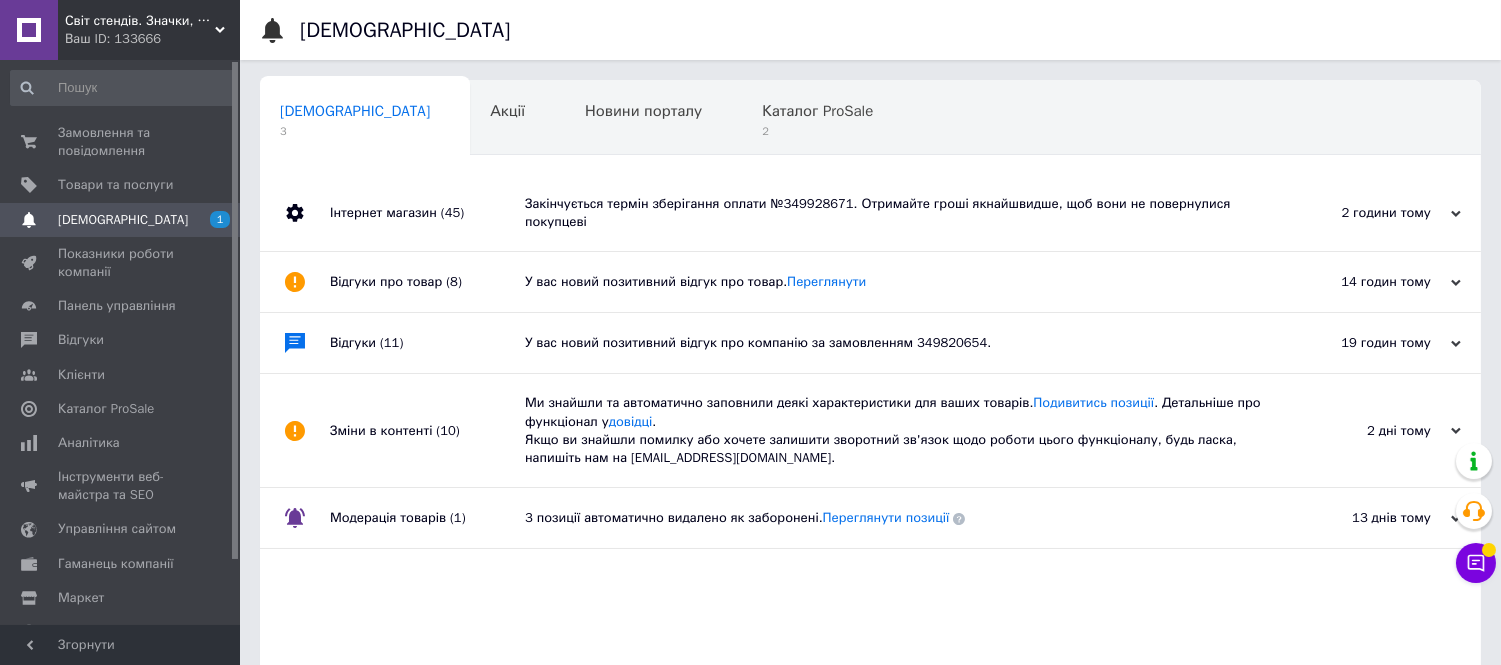 click on "Закінчується термін зберігання оплати №349928671. Отримайте гроші якнайшвидше, щоб вони не повернулися покупцеві" at bounding box center (893, 213) 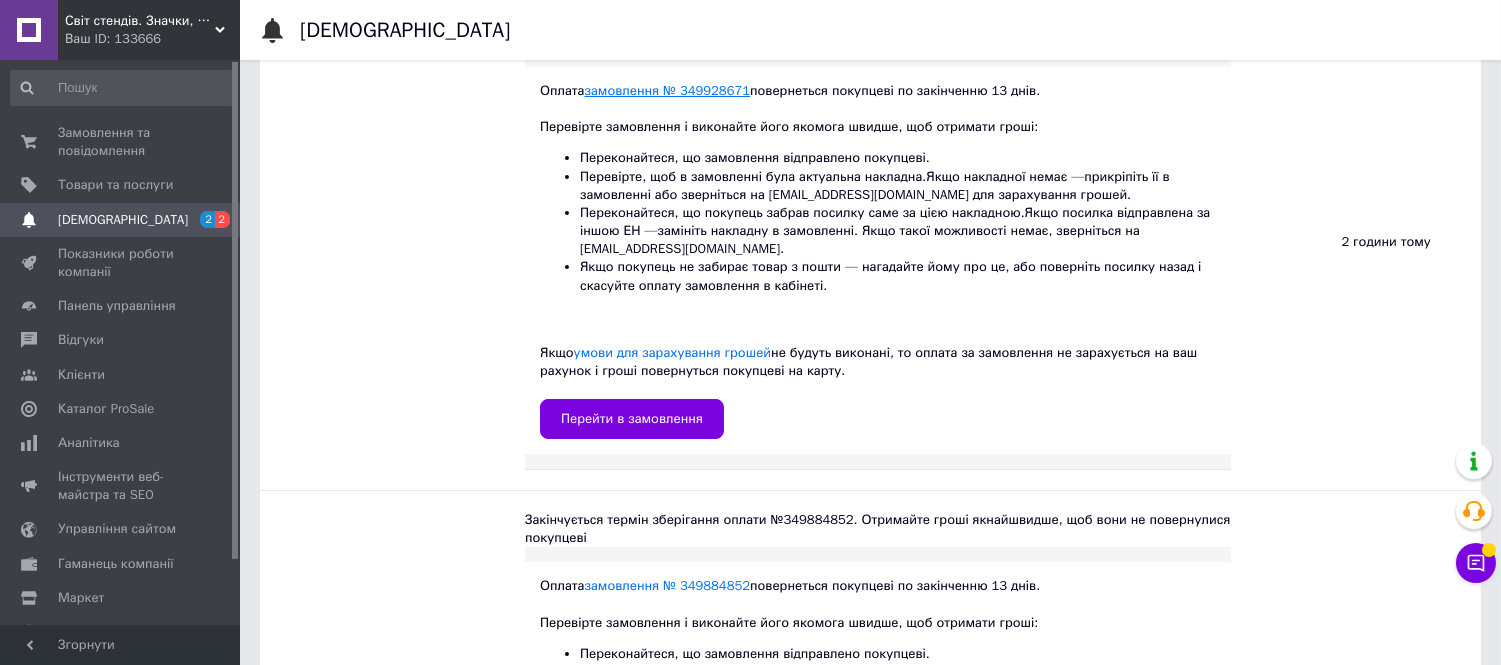 scroll, scrollTop: 444, scrollLeft: 0, axis: vertical 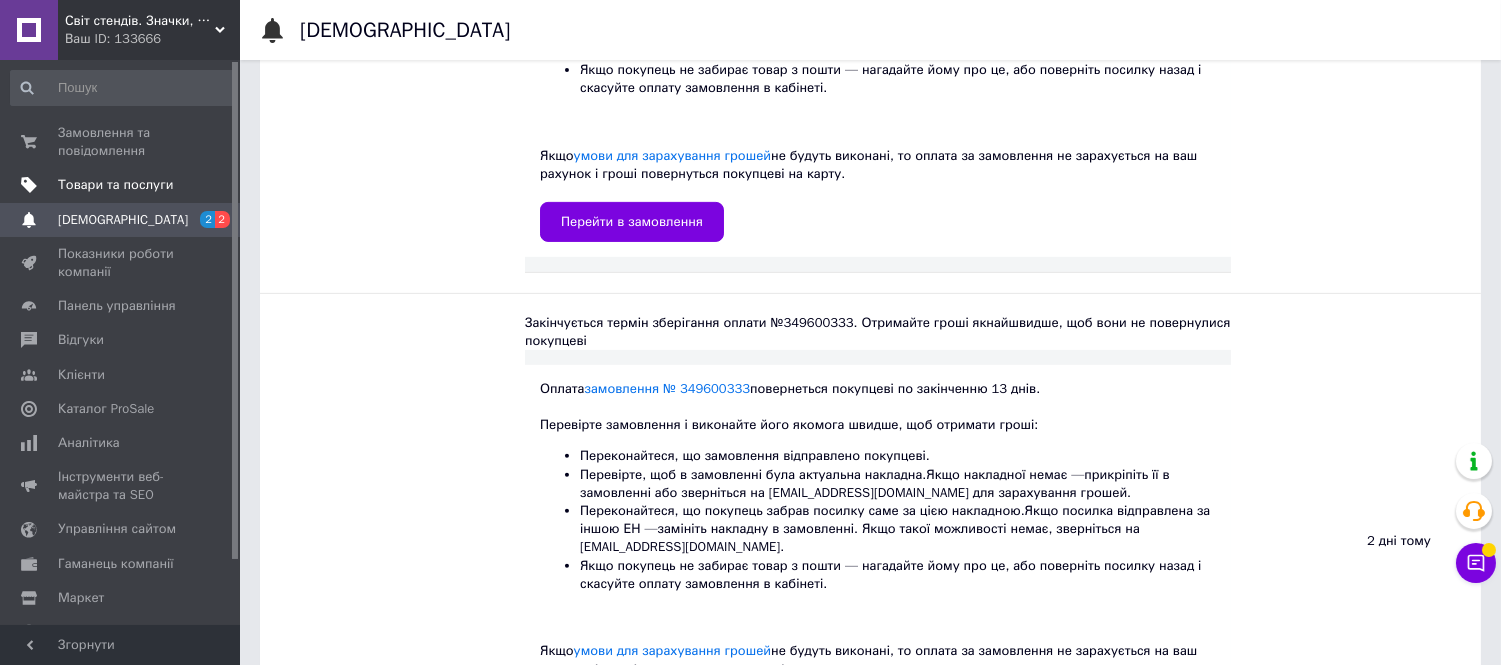 click on "Товари та послуги" at bounding box center [115, 185] 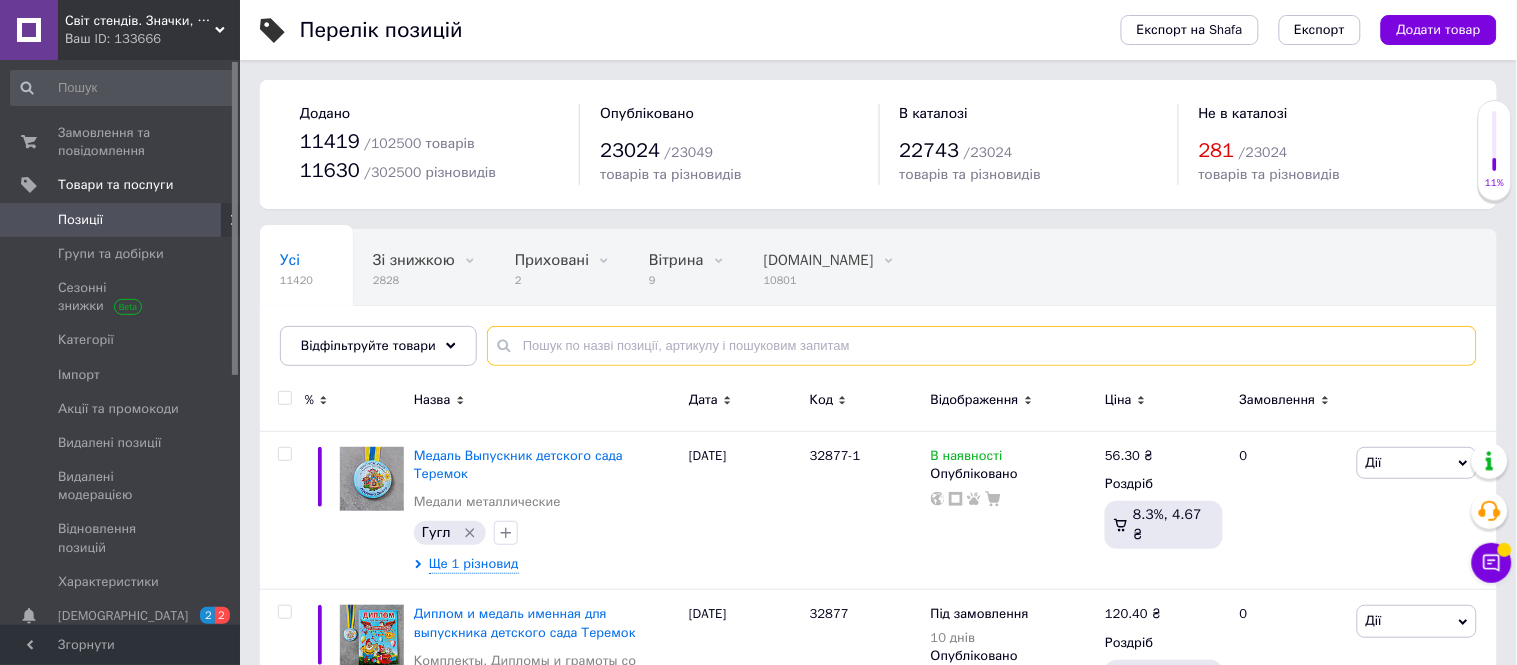 click at bounding box center [982, 346] 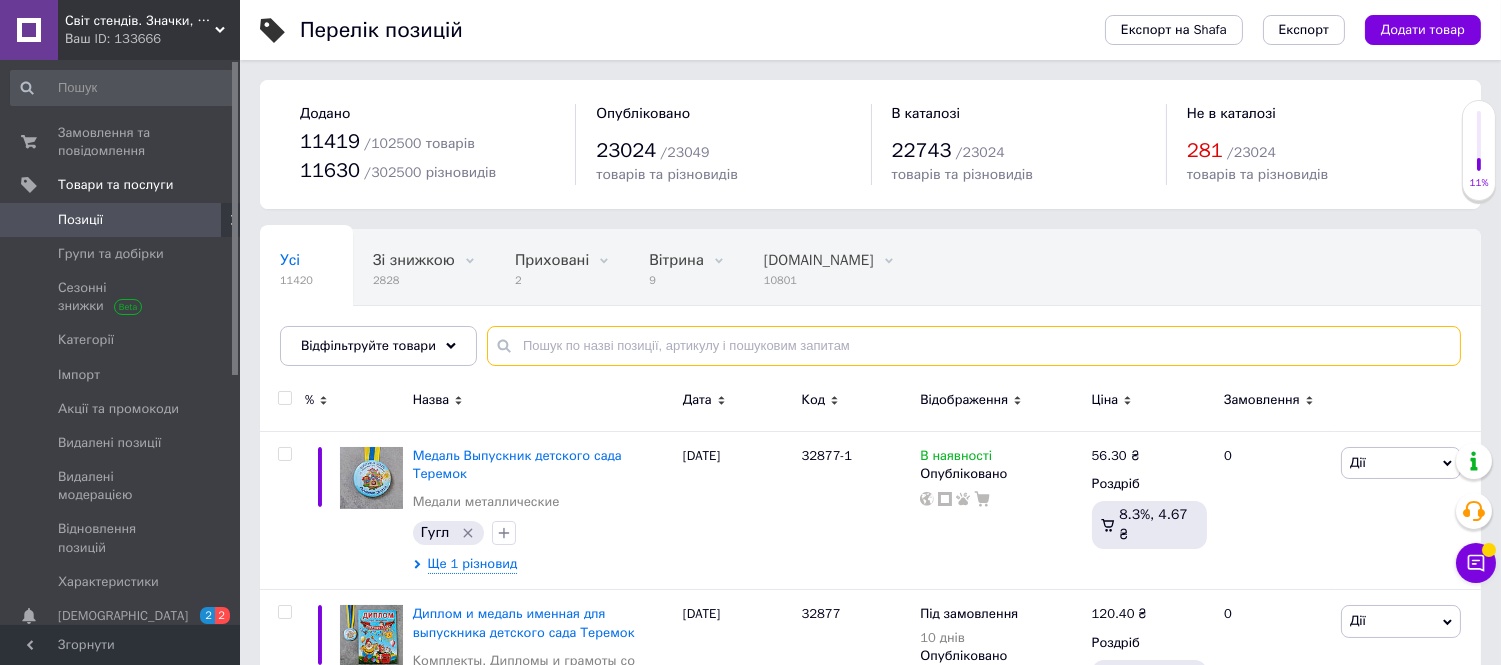 paste on "19-3281-К" 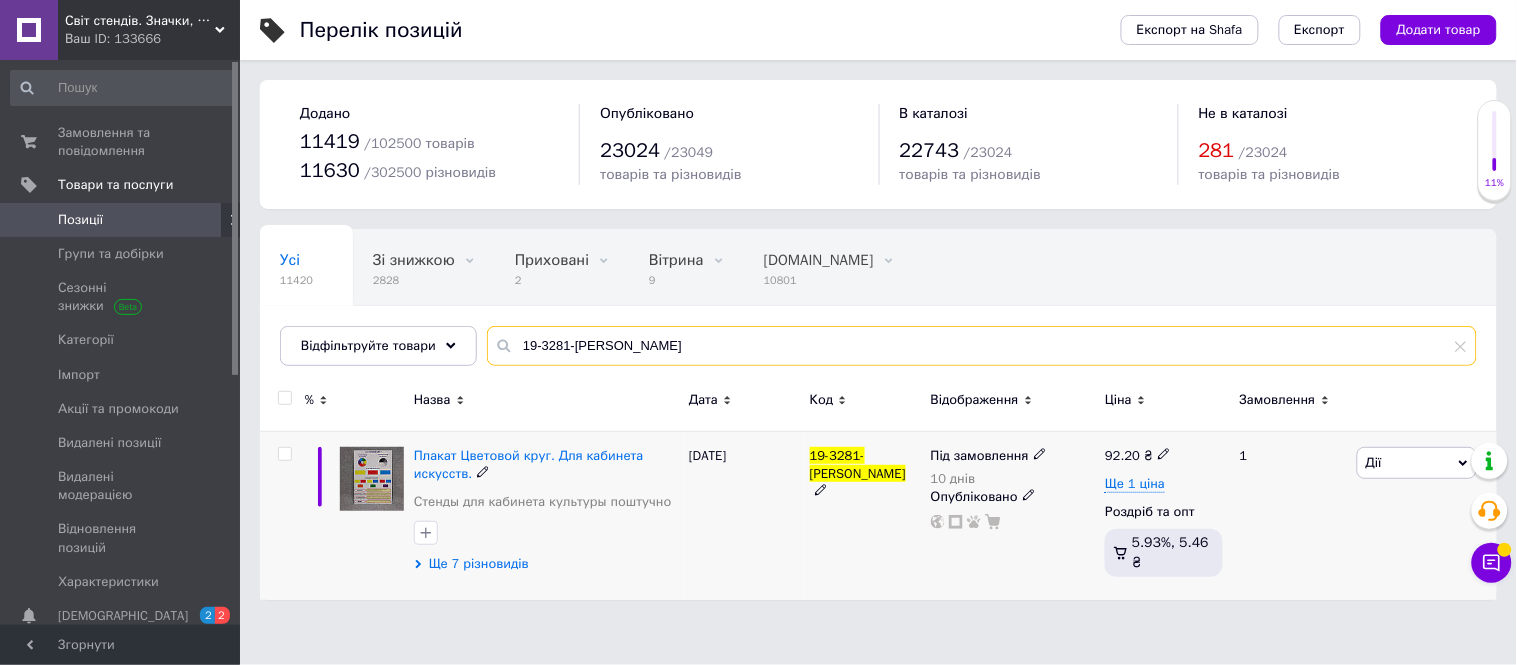 type on "19-3281-К" 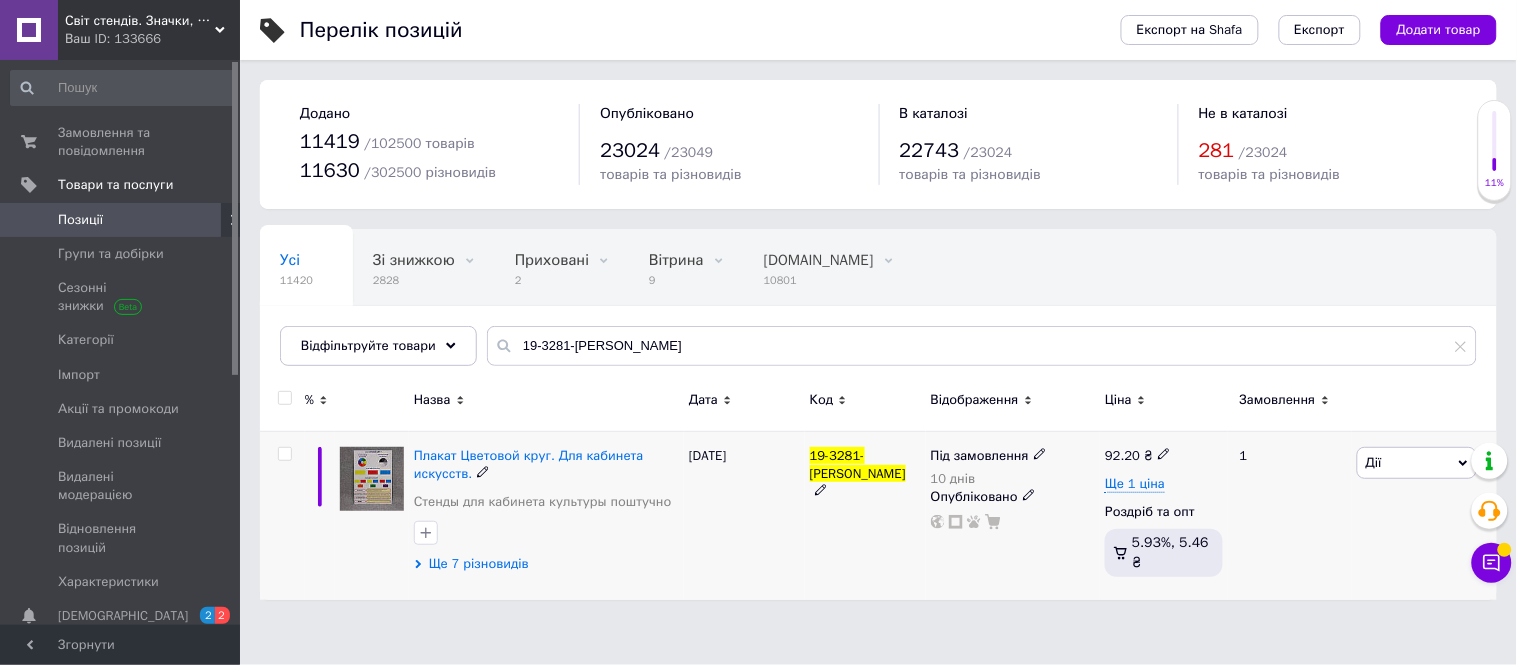 click on "Ще 7 різновидів" at bounding box center (479, 564) 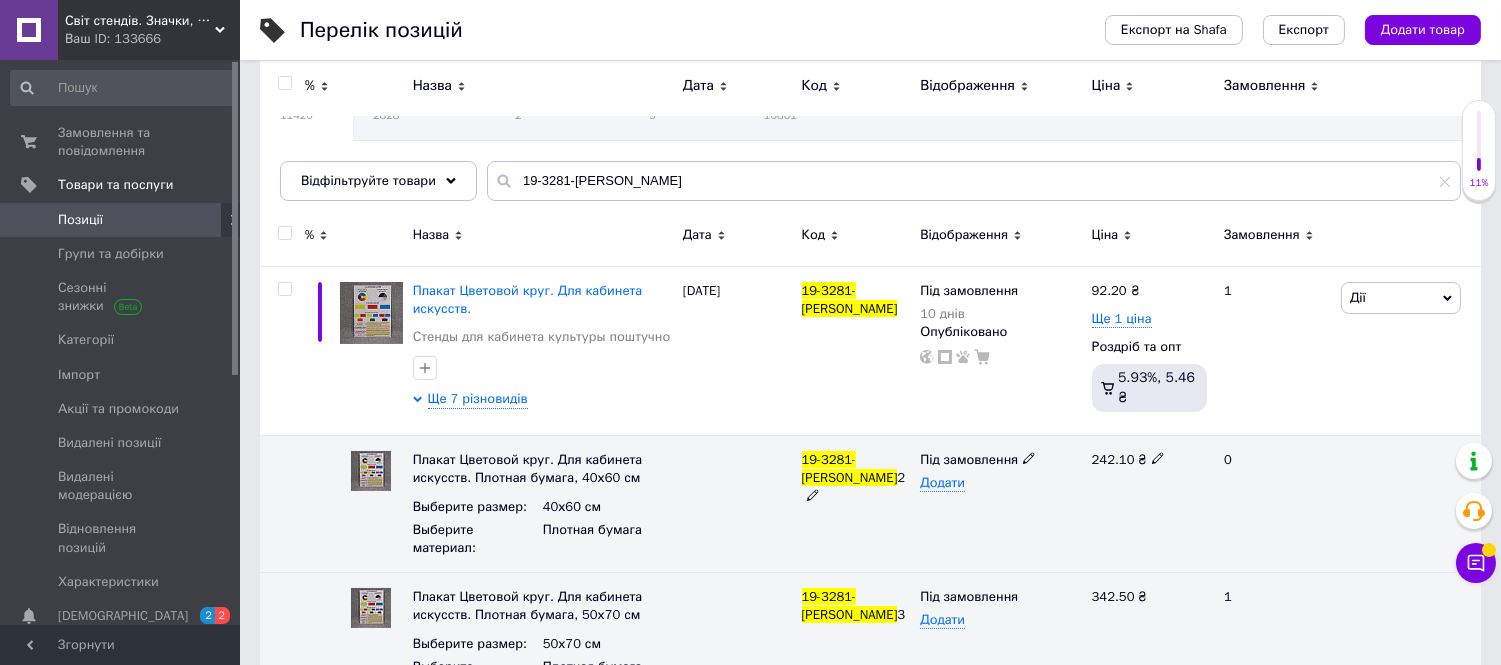 scroll, scrollTop: 136, scrollLeft: 0, axis: vertical 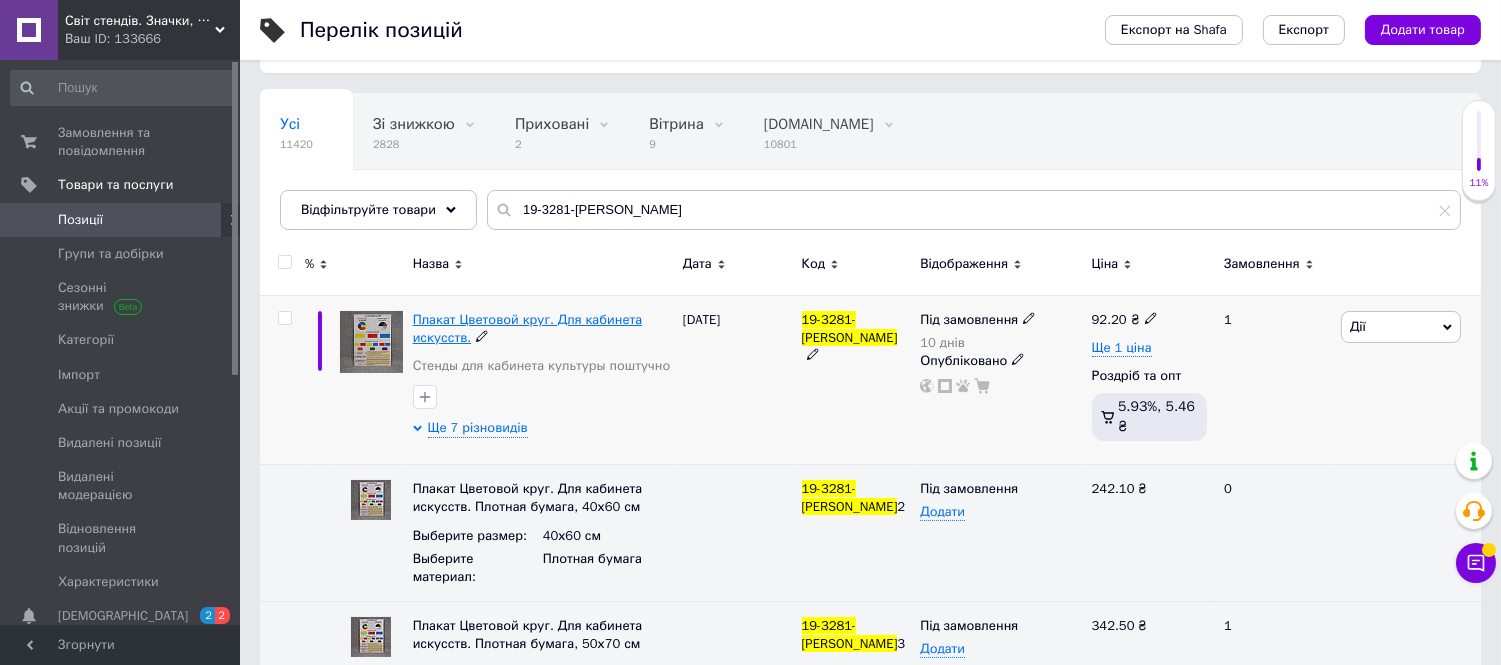 click on "Плакат Цветовой круг. Для кабинета искусств." at bounding box center (528, 328) 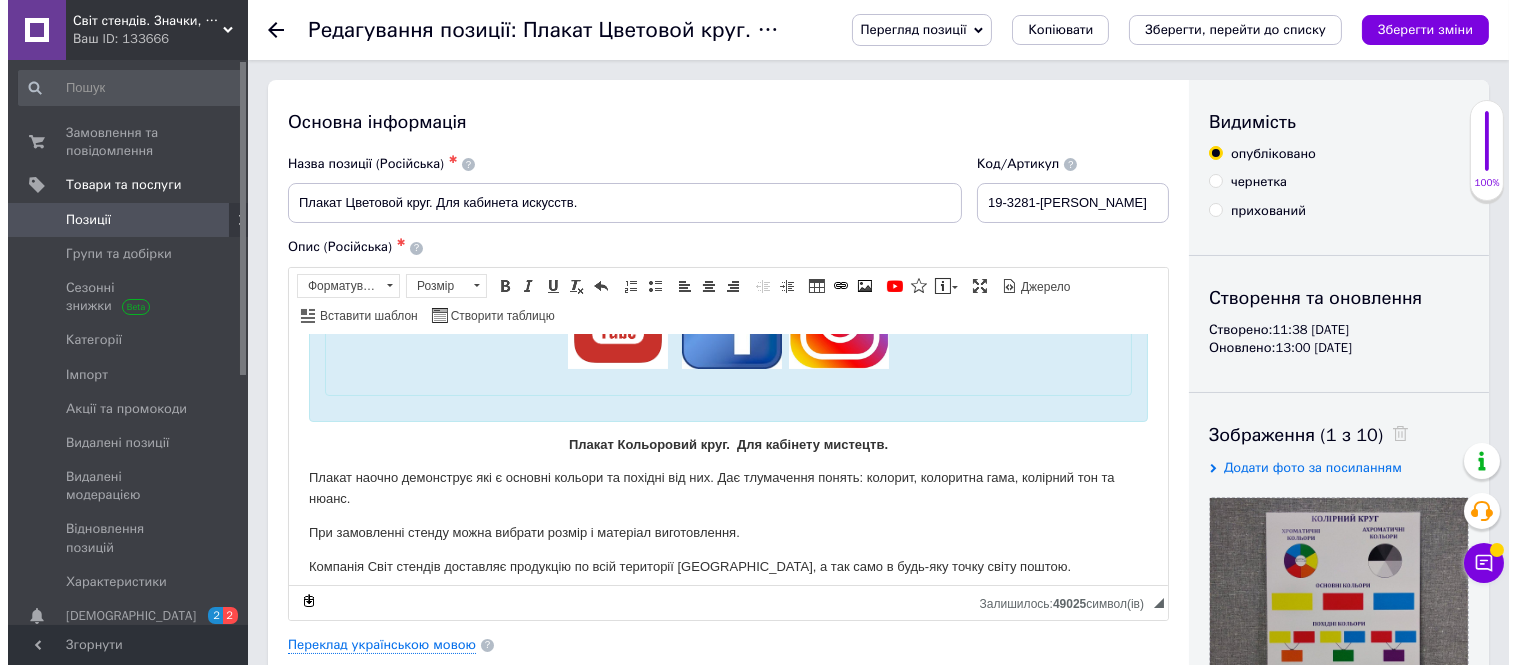 scroll, scrollTop: 541, scrollLeft: 0, axis: vertical 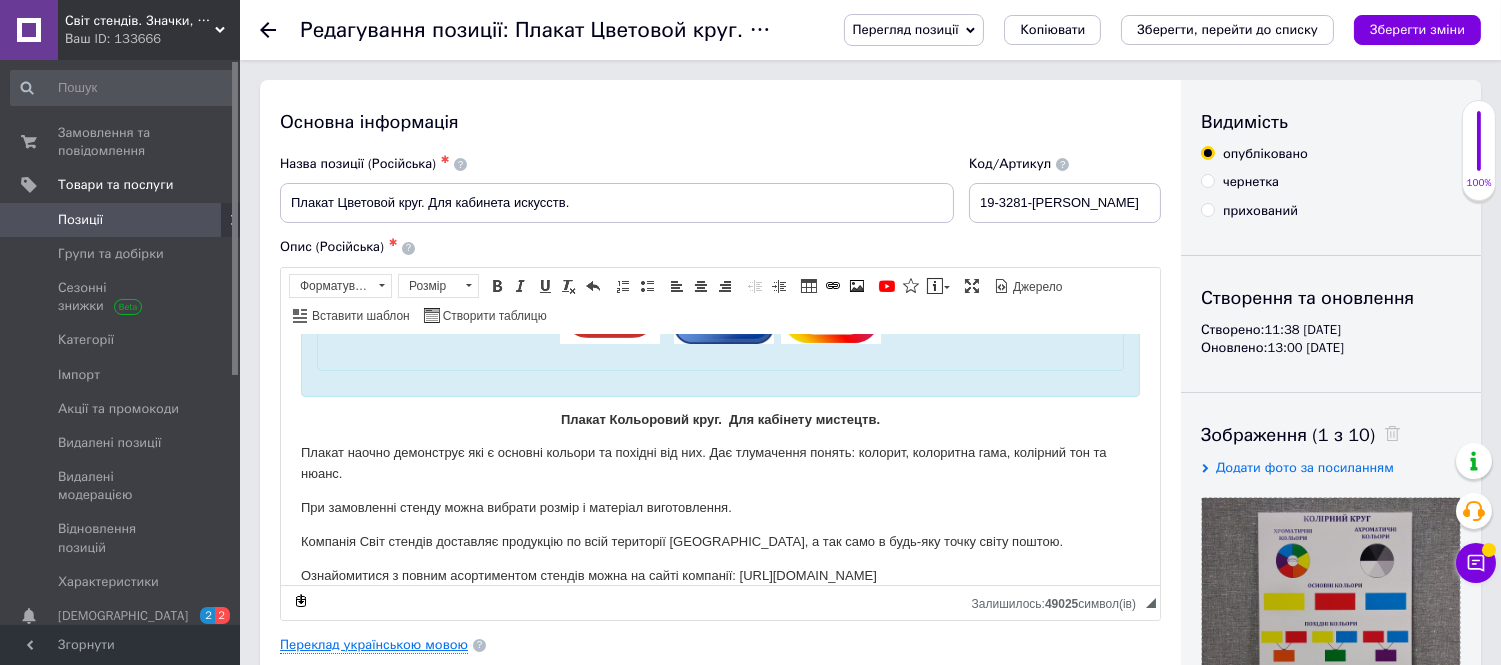 click on "Переклад українською мовою" at bounding box center (374, 645) 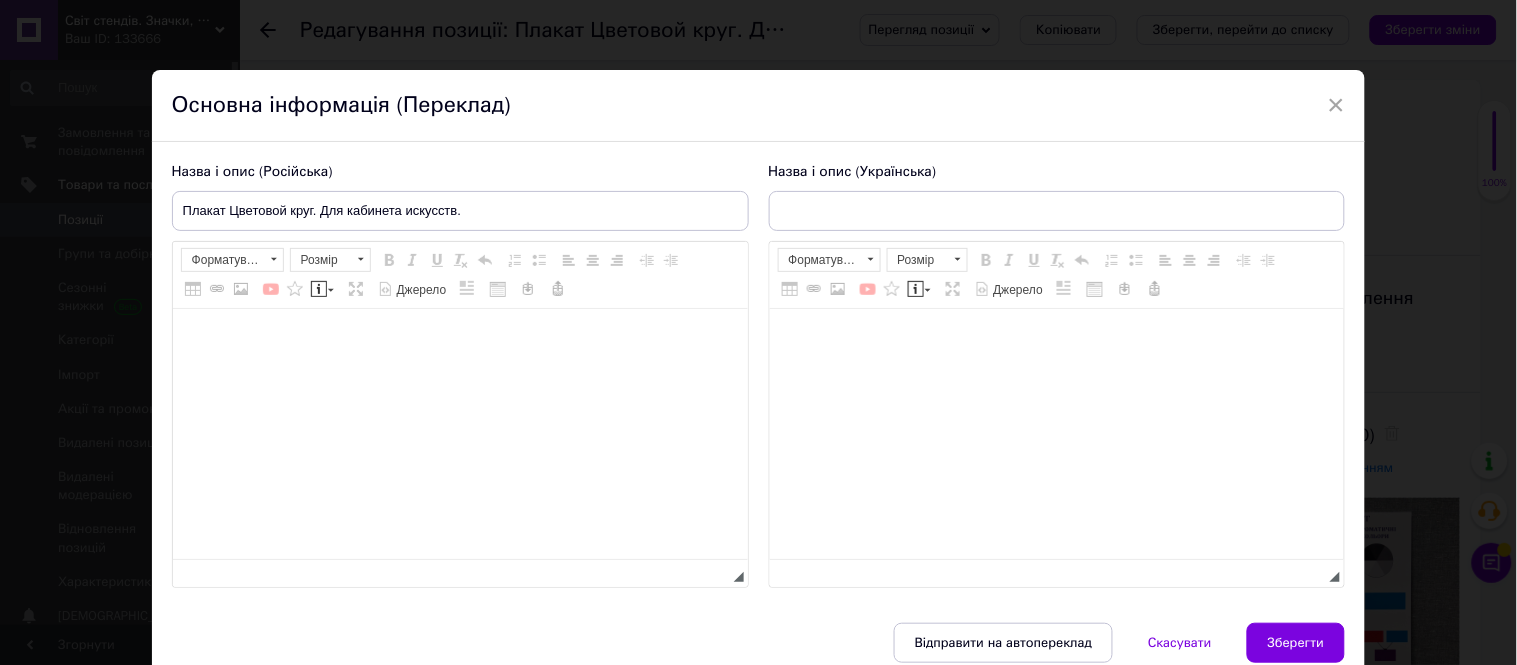 type on "Плакат Колірний круг. Для кабінету мистецтв." 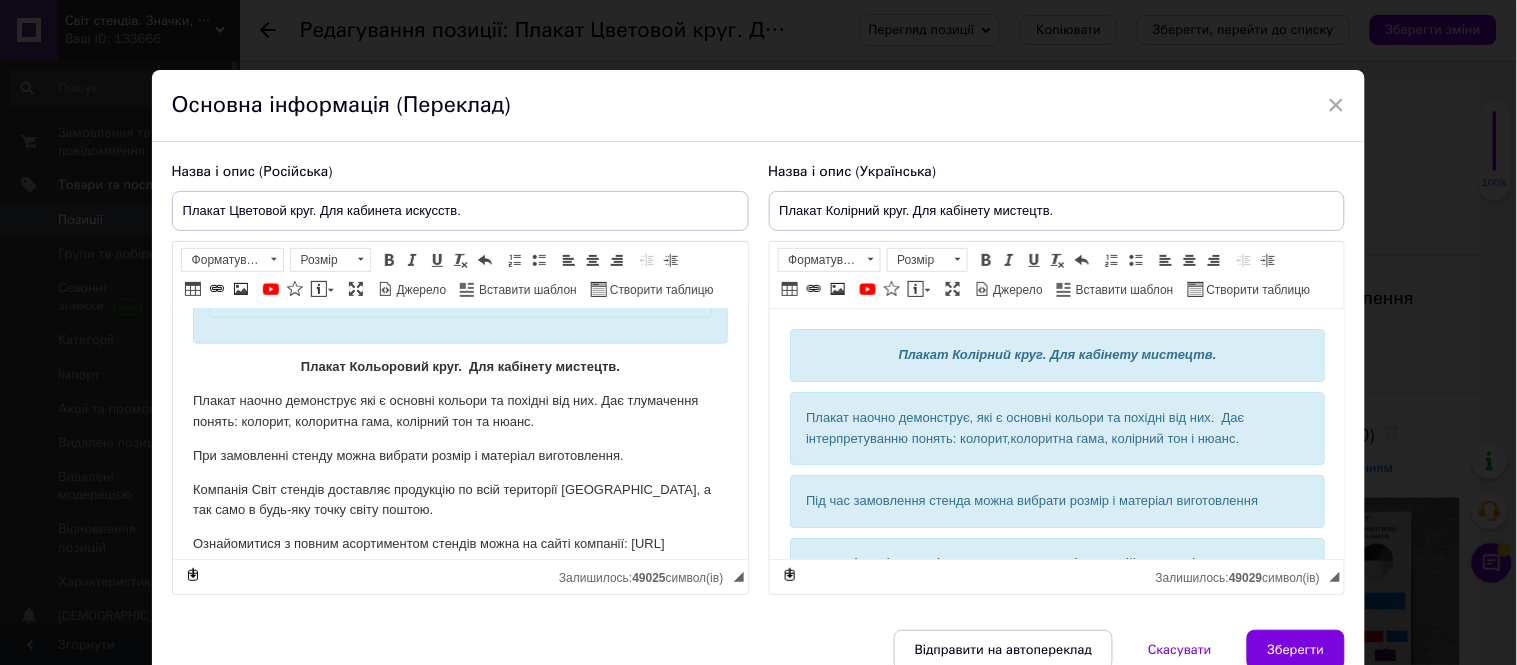 scroll, scrollTop: 533, scrollLeft: 0, axis: vertical 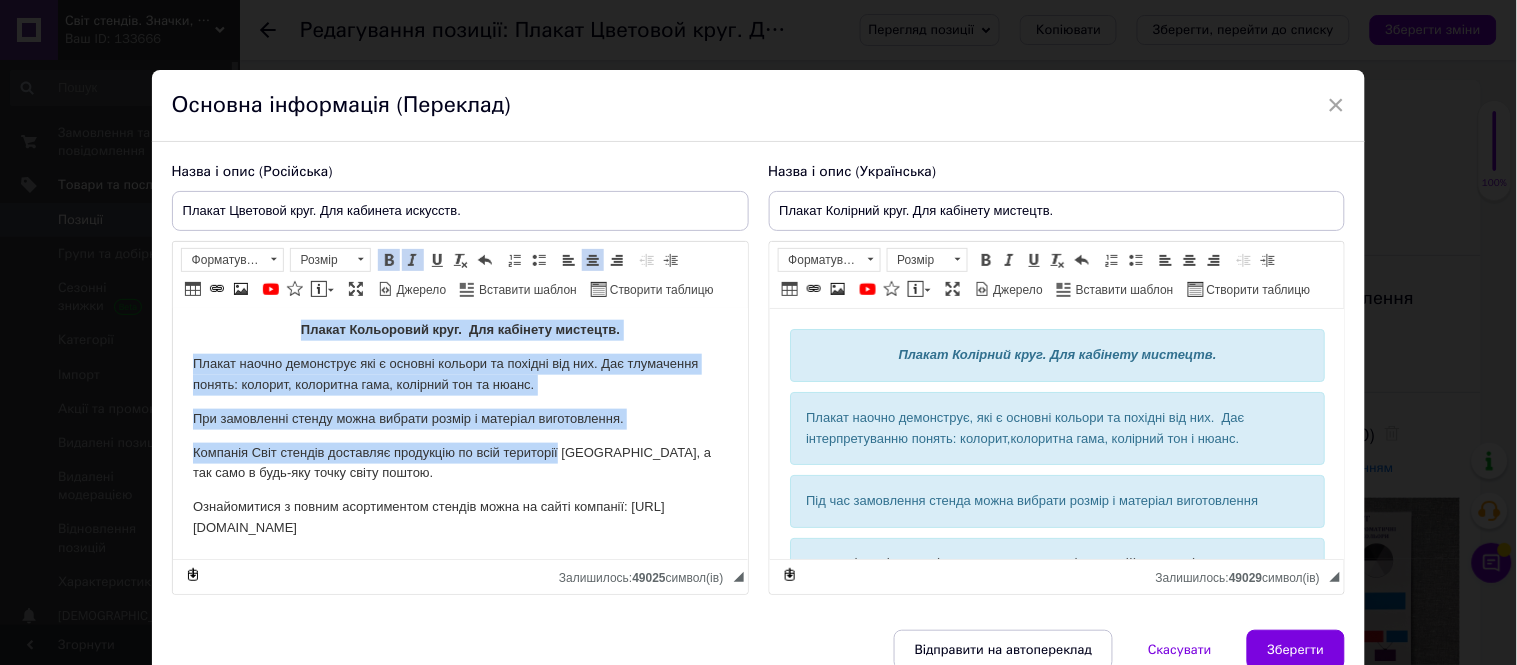 drag, startPoint x: 285, startPoint y: 436, endPoint x: 644, endPoint y: 586, distance: 389.07712 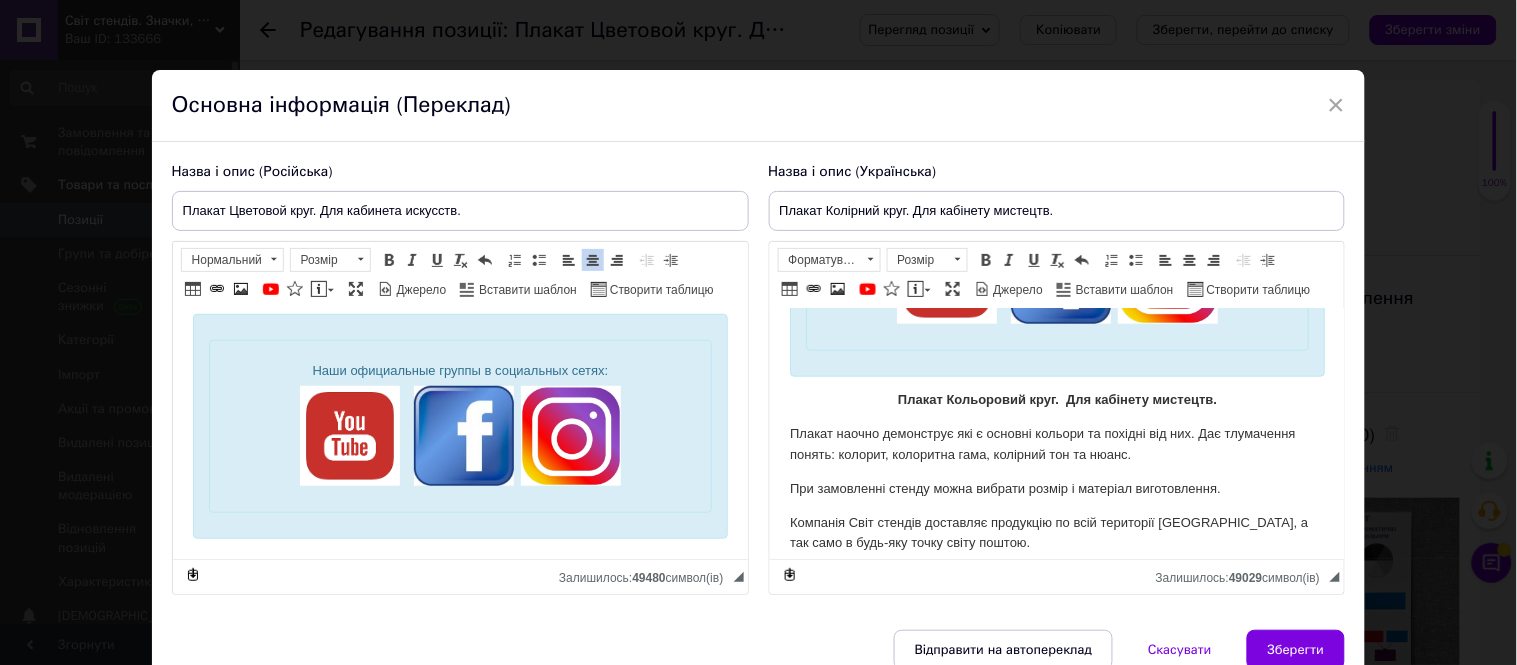 scroll, scrollTop: 623, scrollLeft: 0, axis: vertical 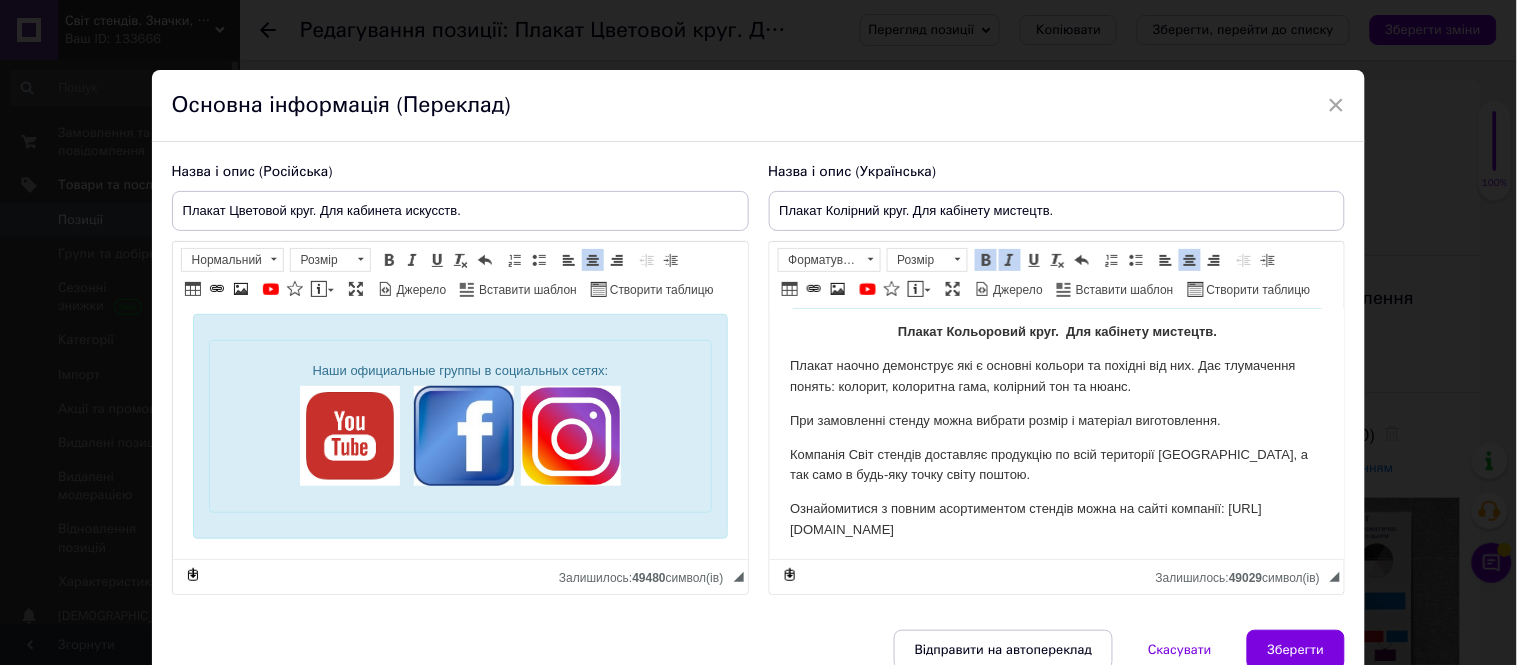 drag, startPoint x: 876, startPoint y: 327, endPoint x: 1105, endPoint y: 557, distance: 324.56277 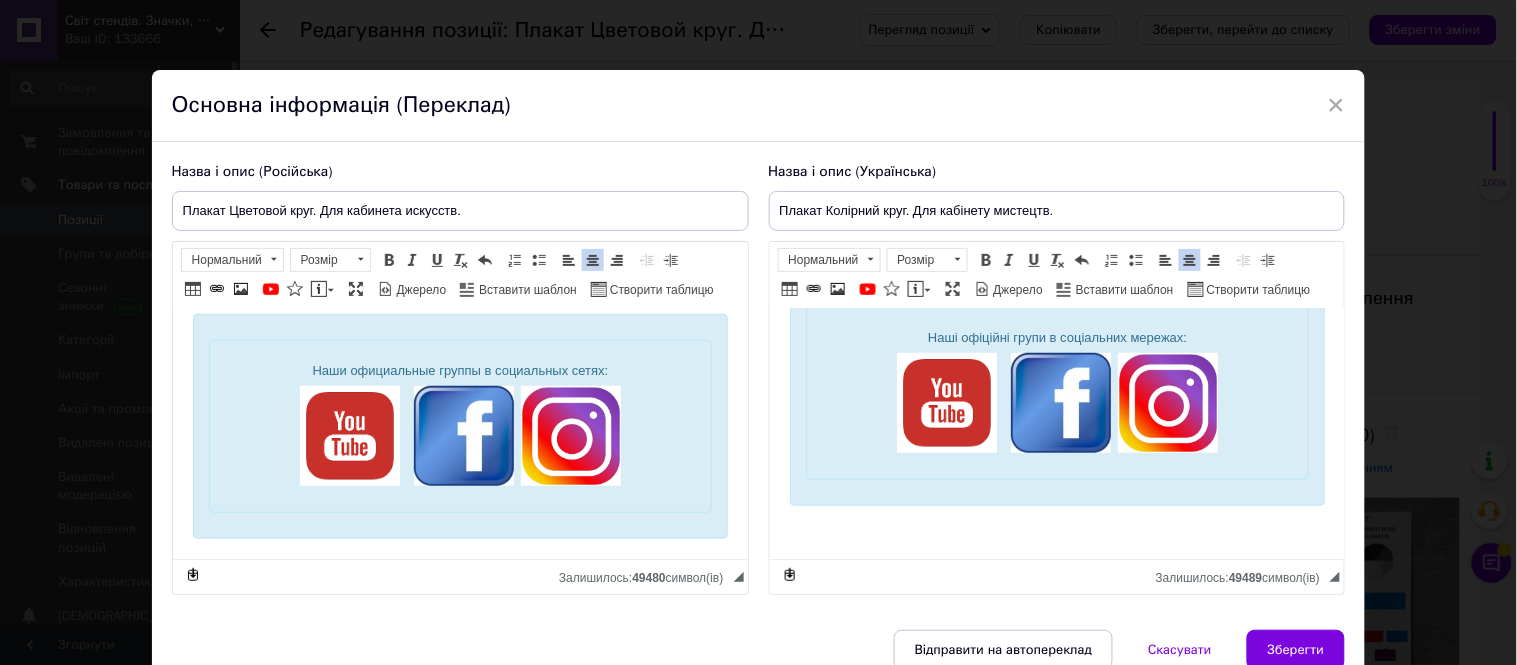 scroll, scrollTop: 392, scrollLeft: 0, axis: vertical 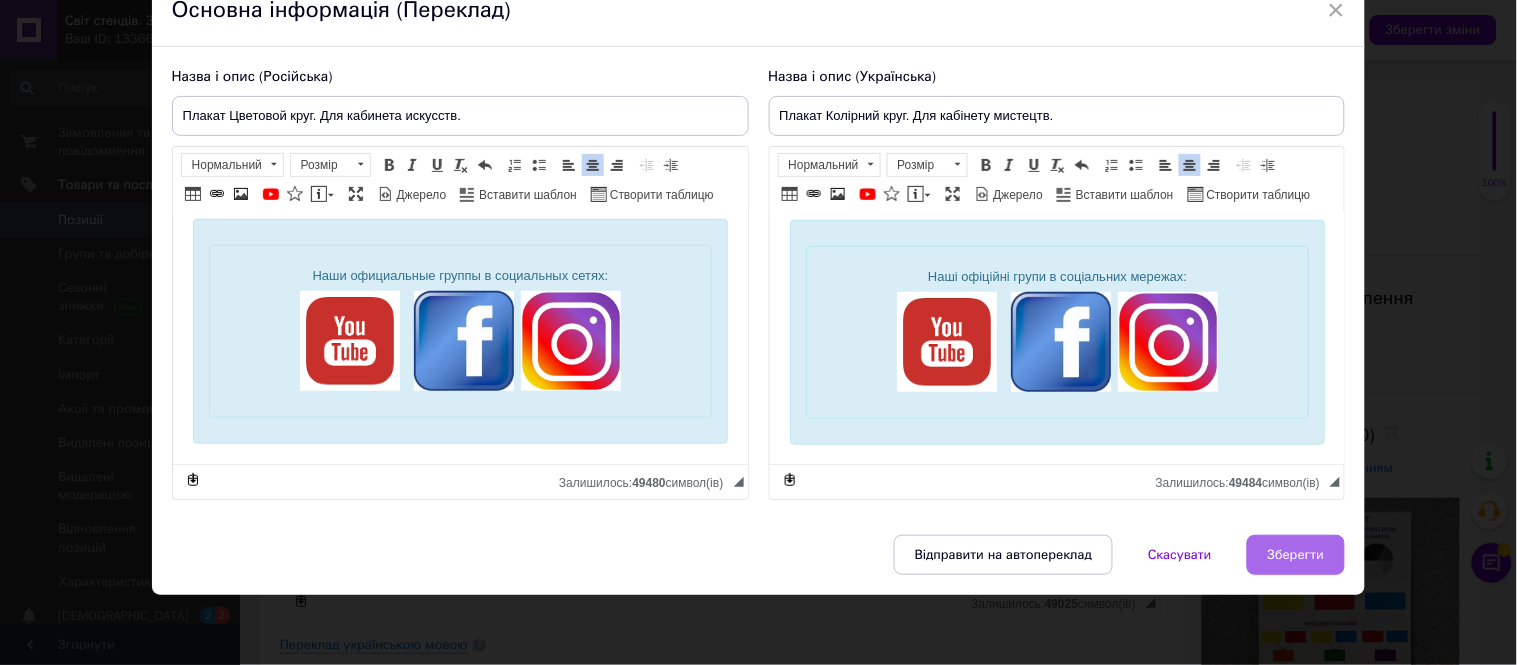click on "Зберегти" at bounding box center (1296, 555) 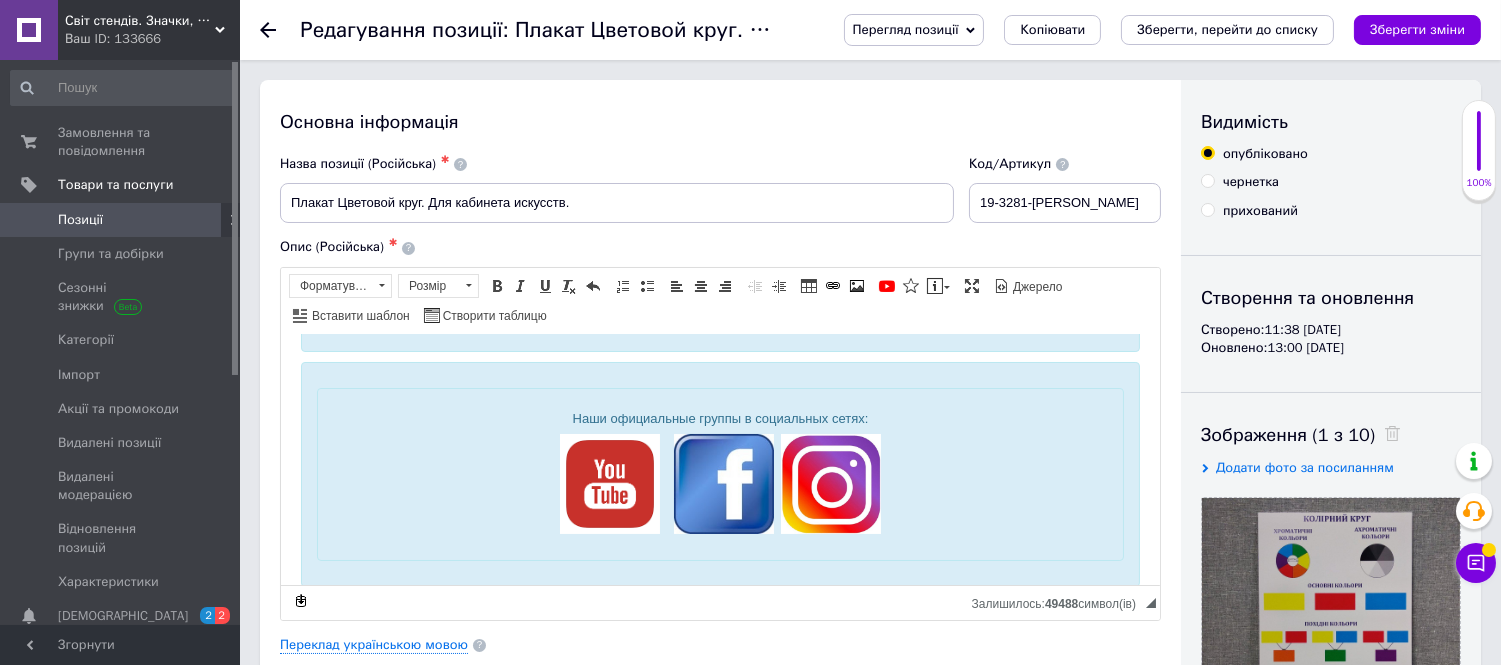 scroll, scrollTop: 351, scrollLeft: 0, axis: vertical 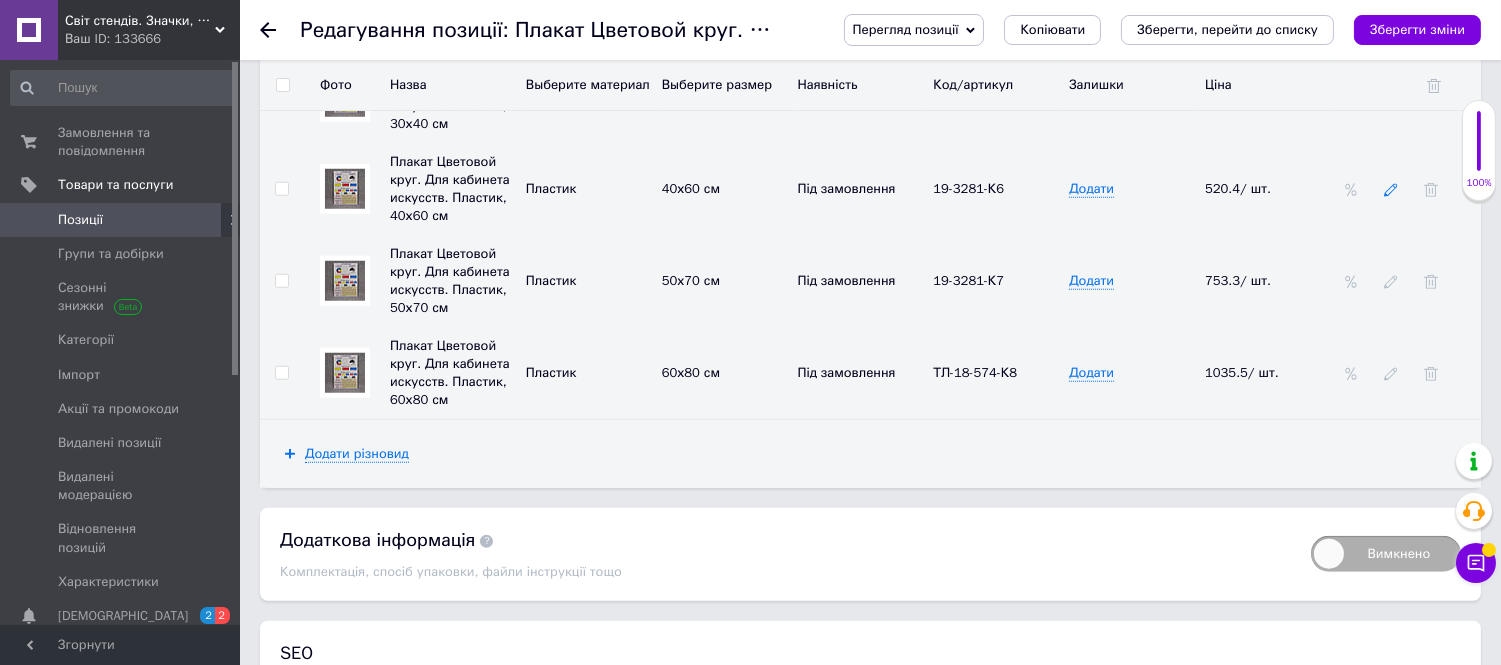 click 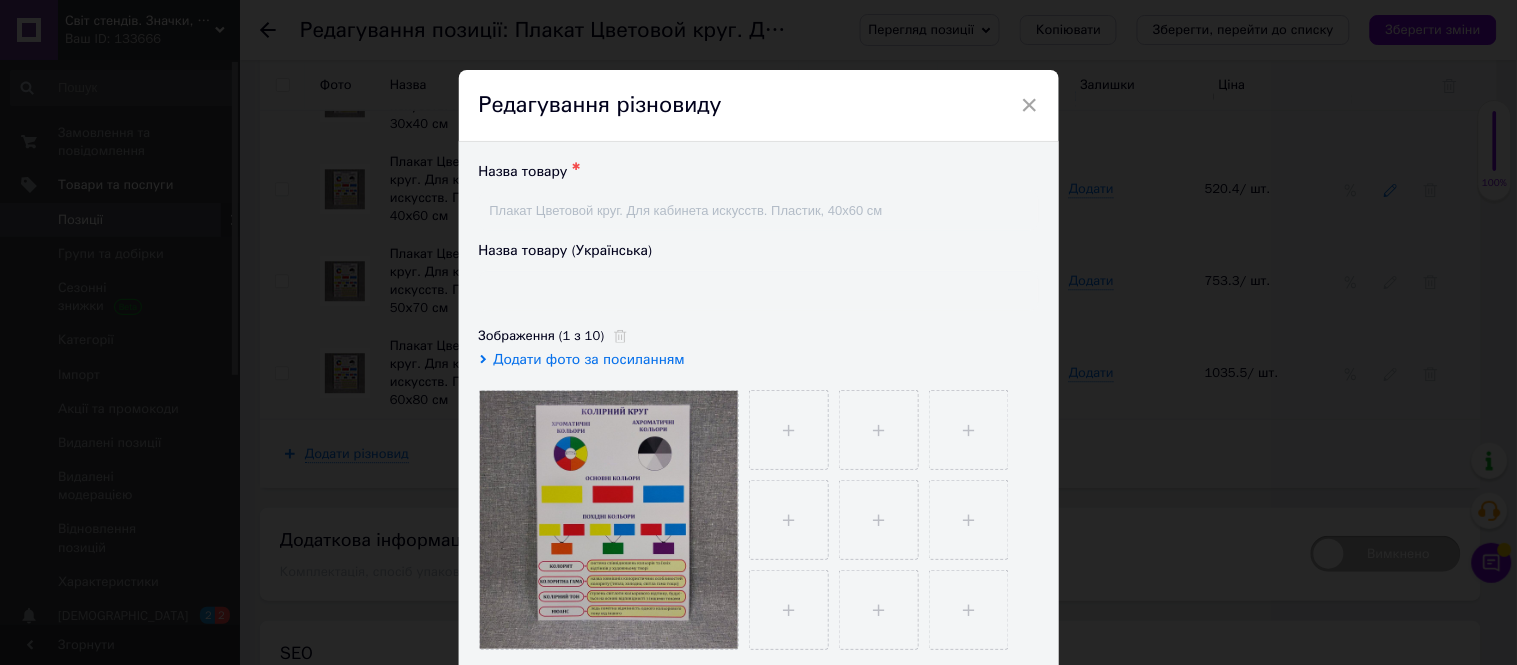 type on "Плакат Колірний круг. Для кабінету мистецтв. Пластик, 40х60 см" 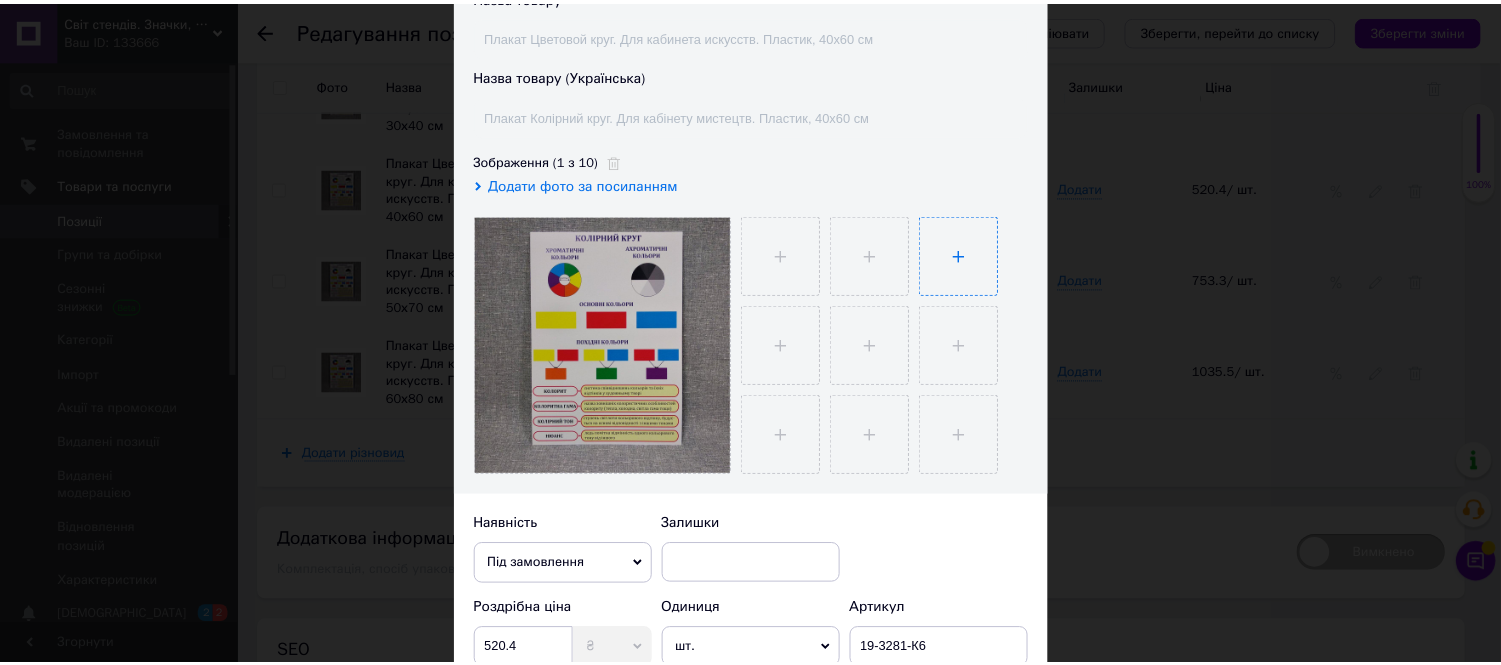 scroll, scrollTop: 0, scrollLeft: 0, axis: both 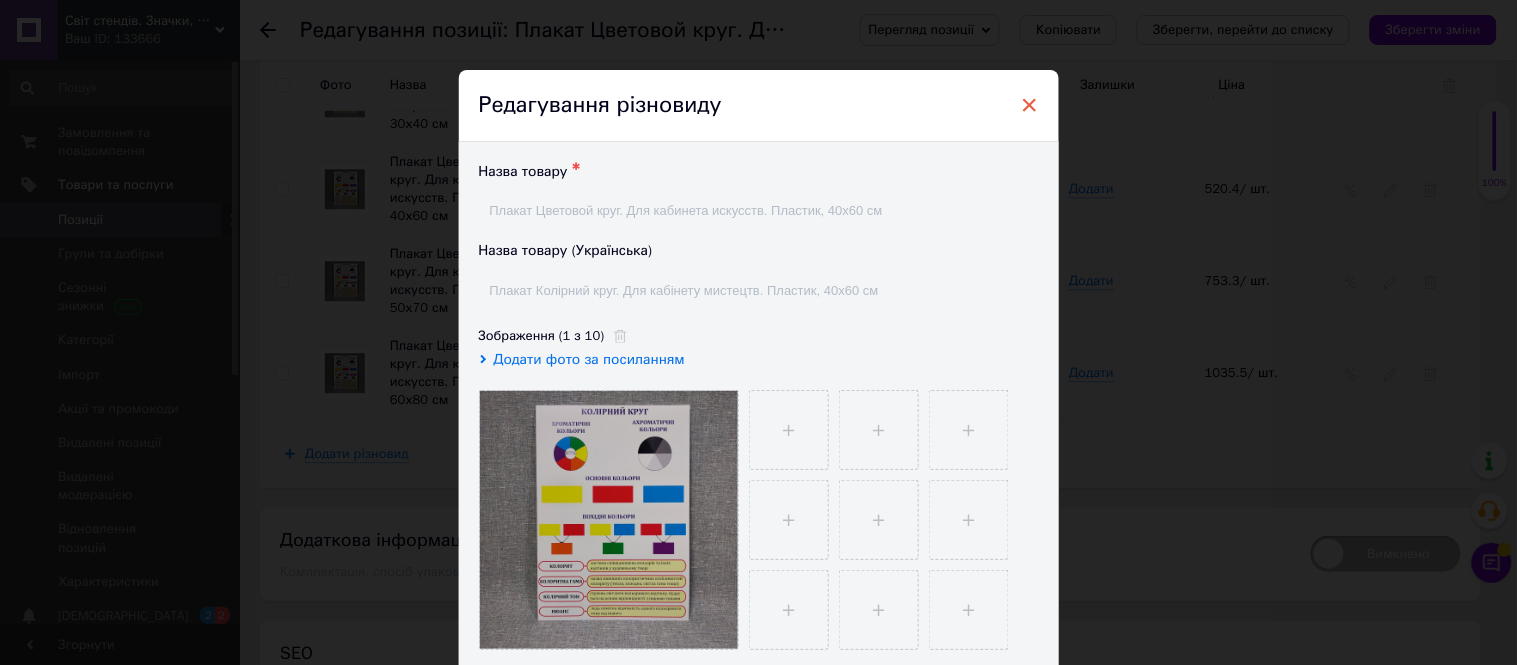 click on "×" at bounding box center [1030, 105] 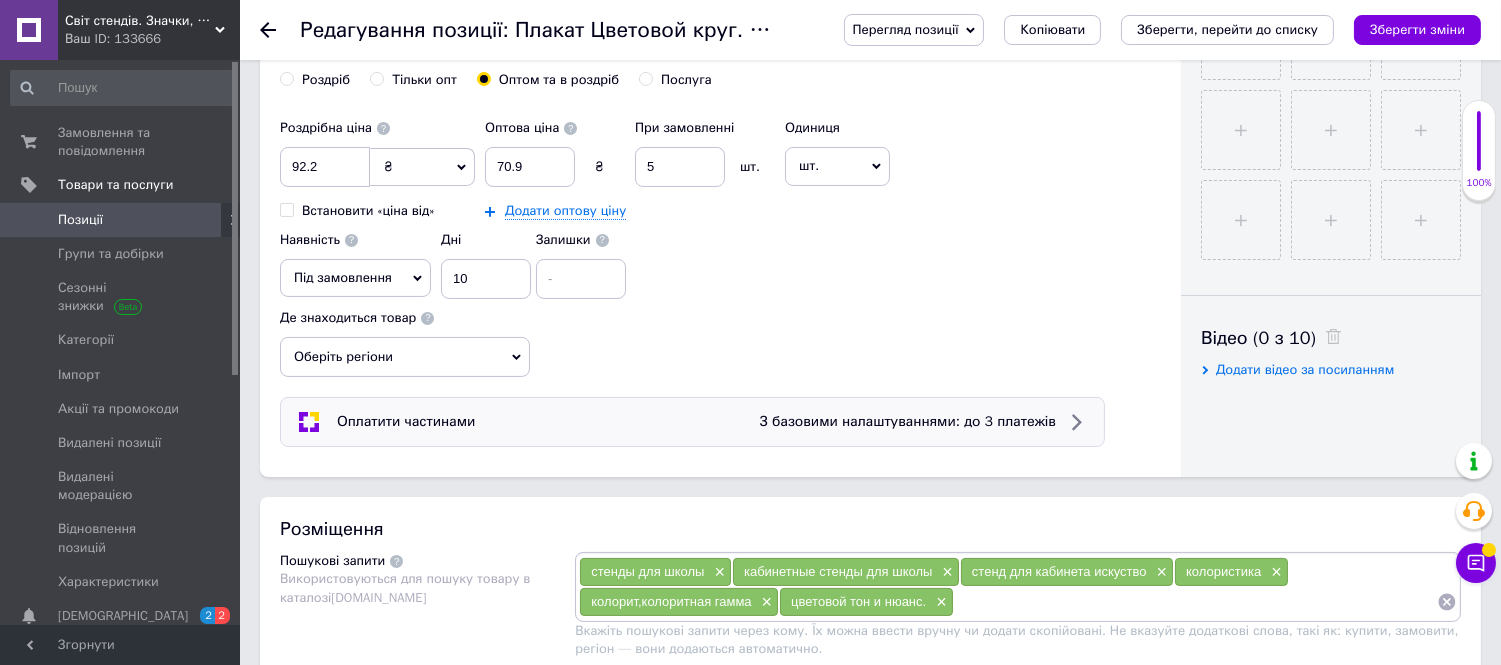 scroll, scrollTop: 555, scrollLeft: 0, axis: vertical 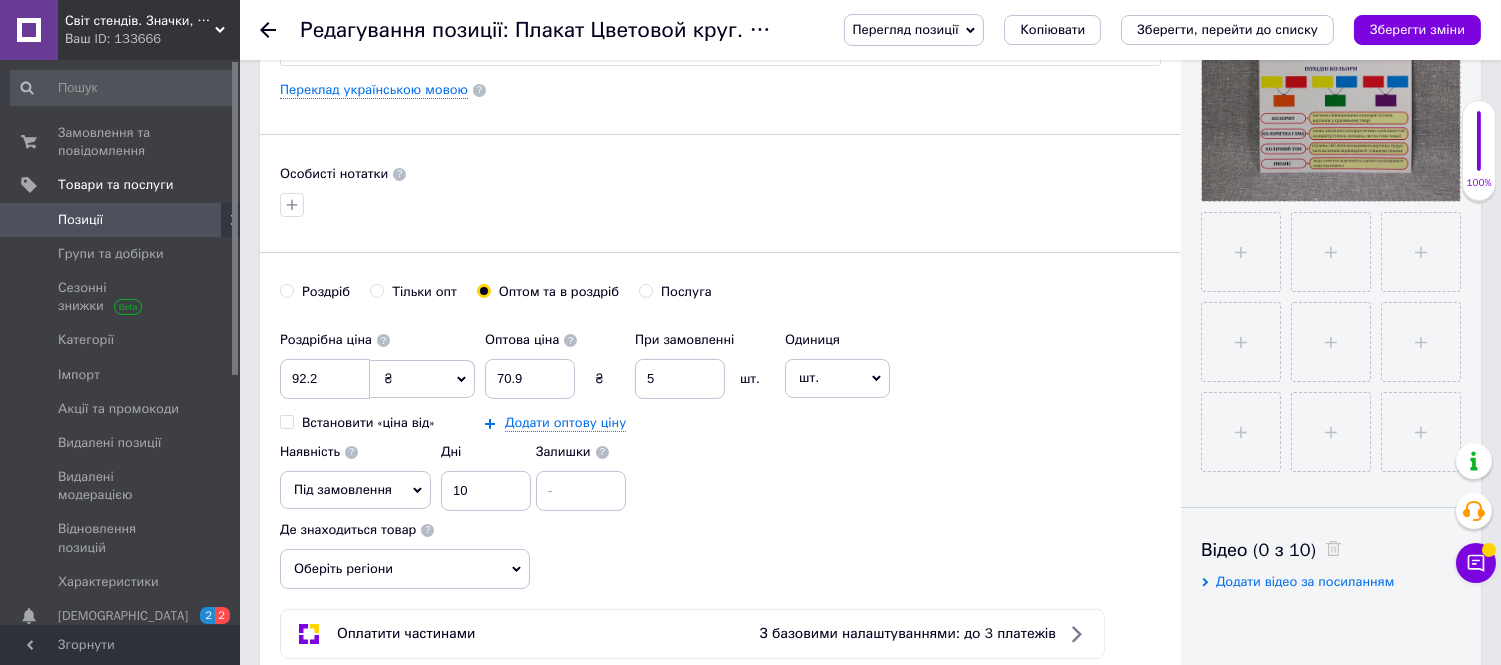 click on "Роздріб" at bounding box center [286, 290] 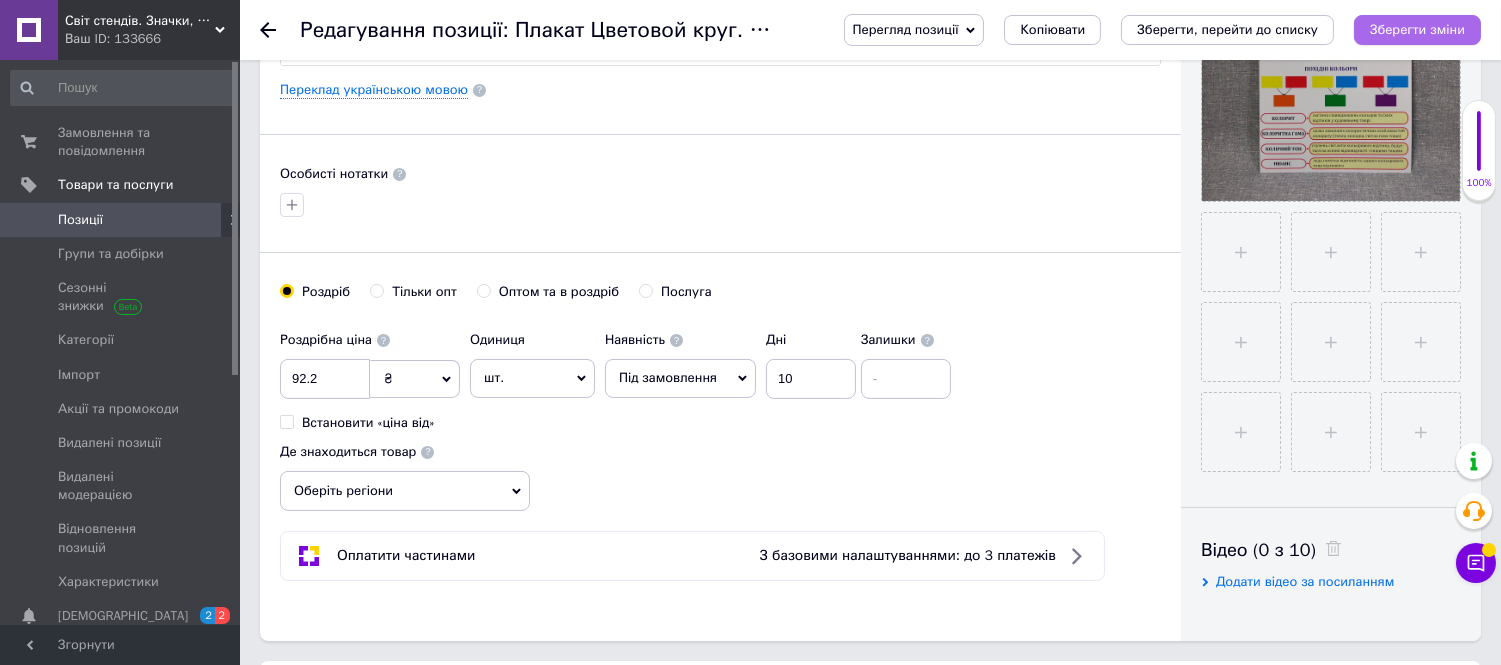 click on "Зберегти зміни" at bounding box center [1417, 29] 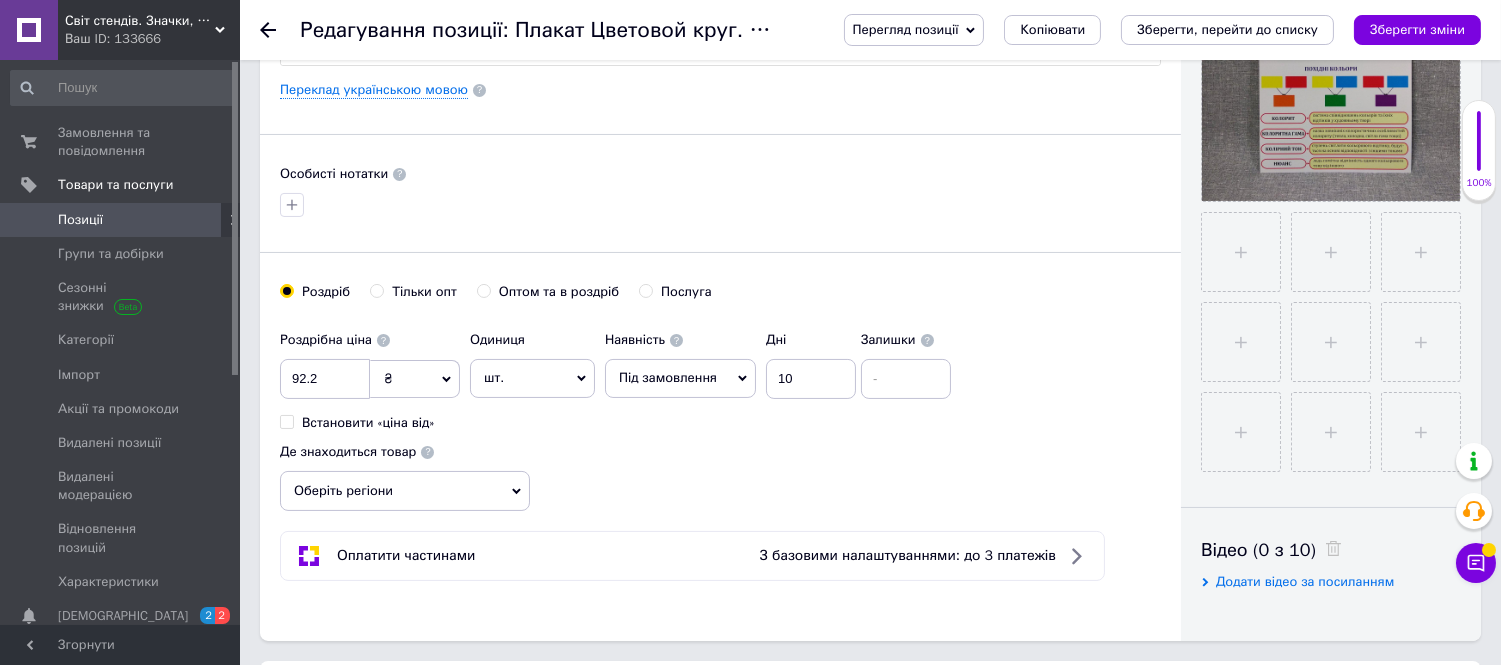 click on "Перегляд позиції" at bounding box center [906, 29] 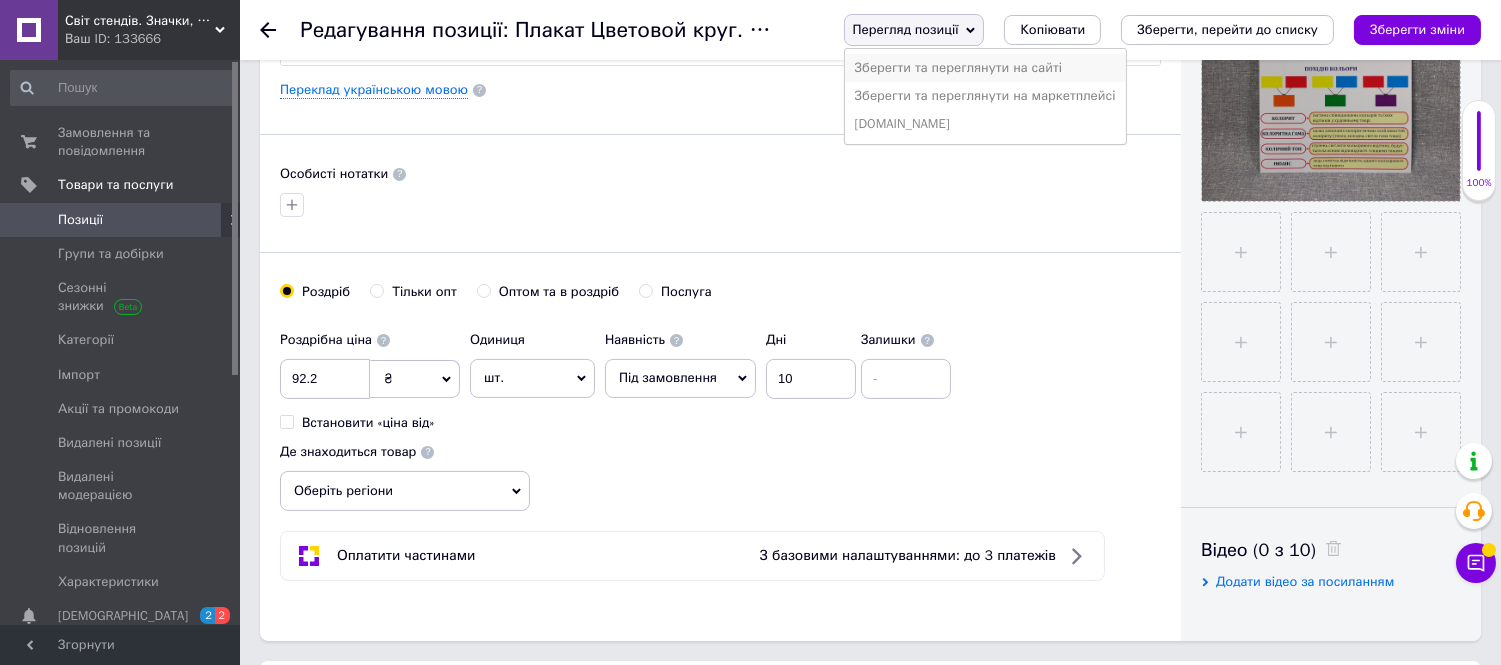 click on "Зберегти та переглянути на сайті" at bounding box center [985, 68] 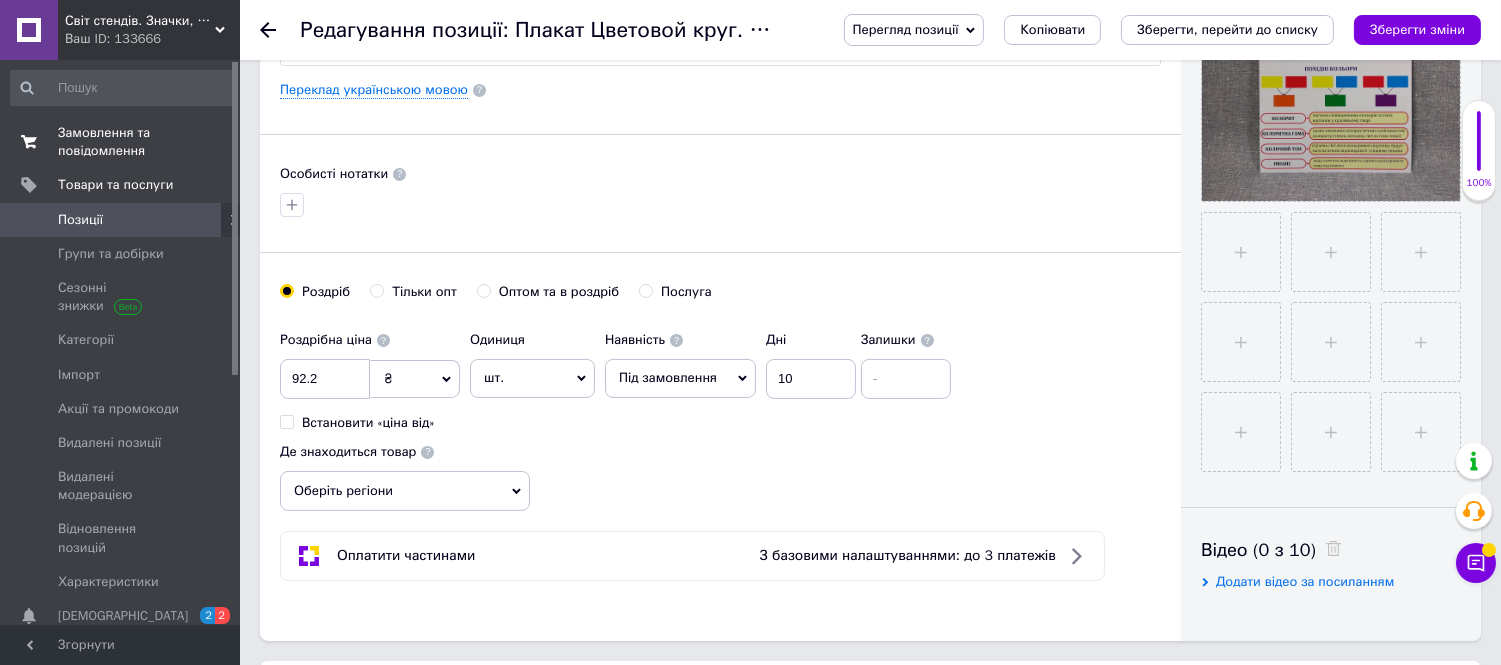 click on "Замовлення та повідомлення" at bounding box center (121, 142) 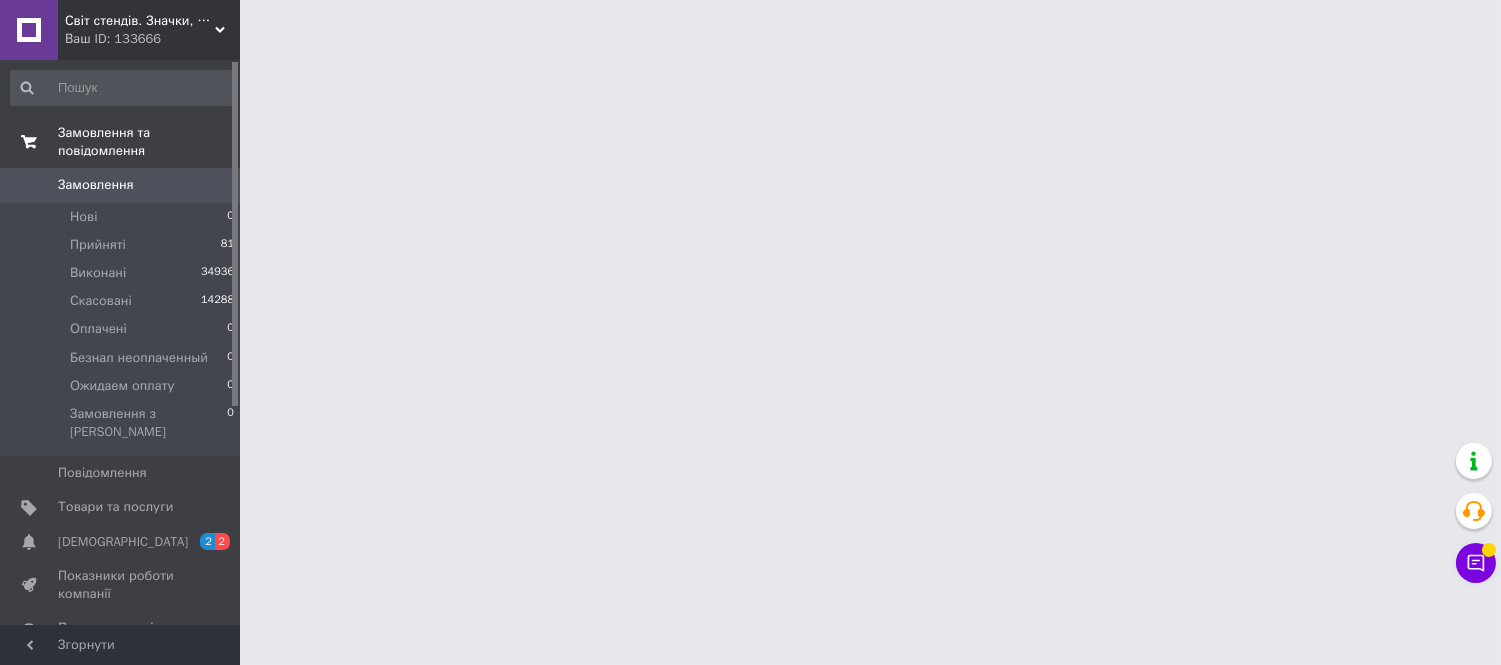scroll, scrollTop: 0, scrollLeft: 0, axis: both 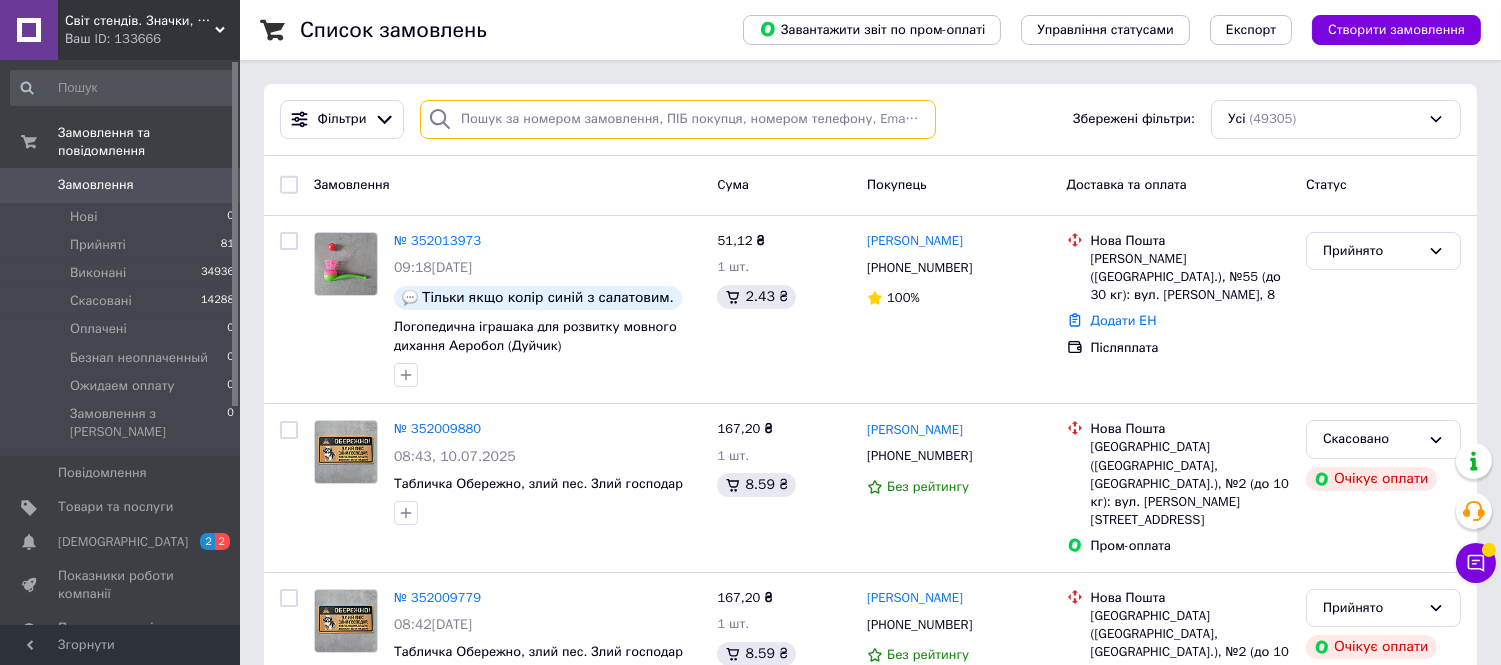 click at bounding box center (678, 119) 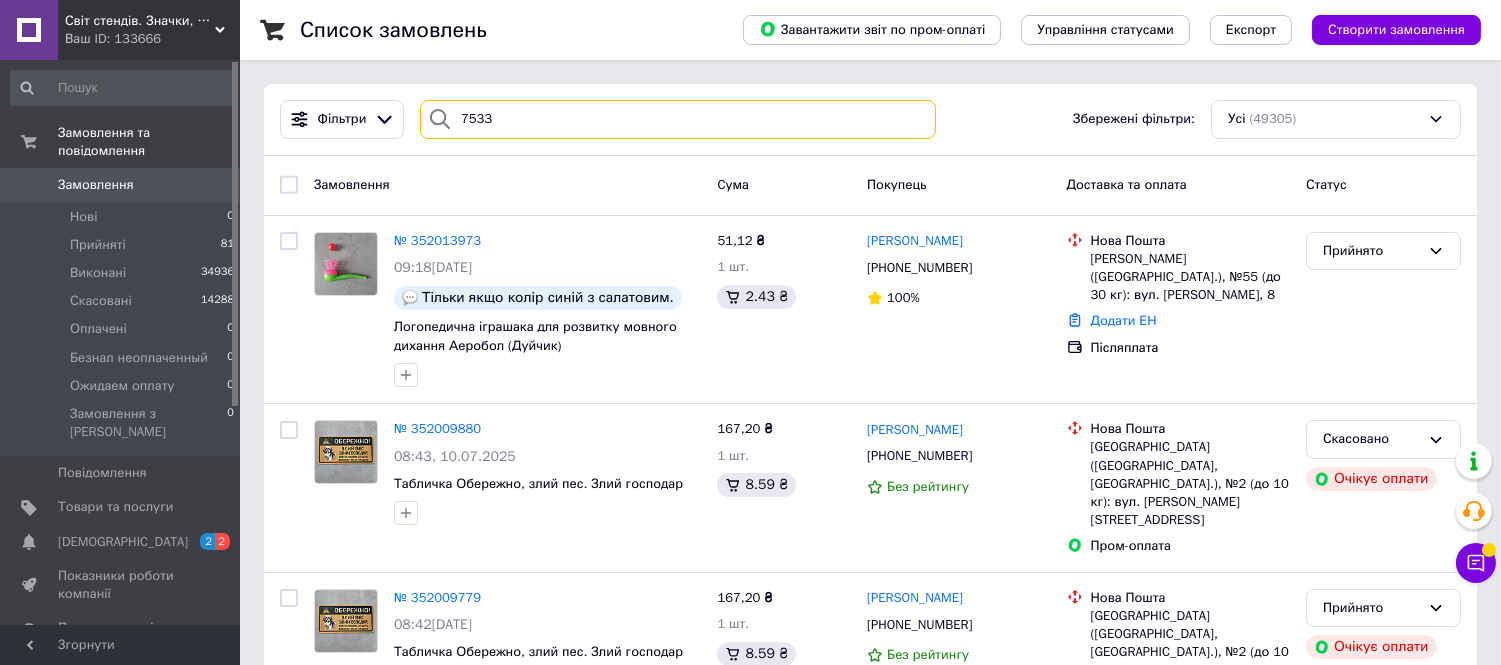 type on "7533" 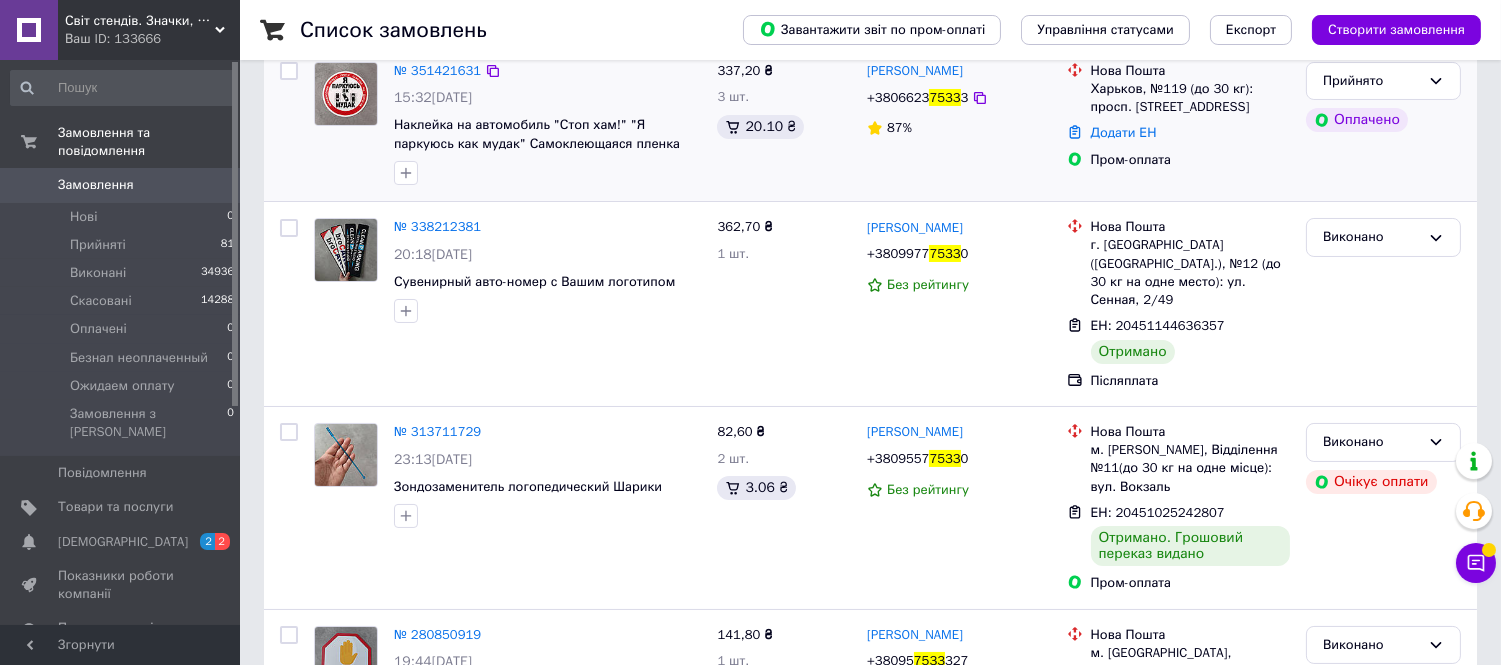 scroll, scrollTop: 111, scrollLeft: 0, axis: vertical 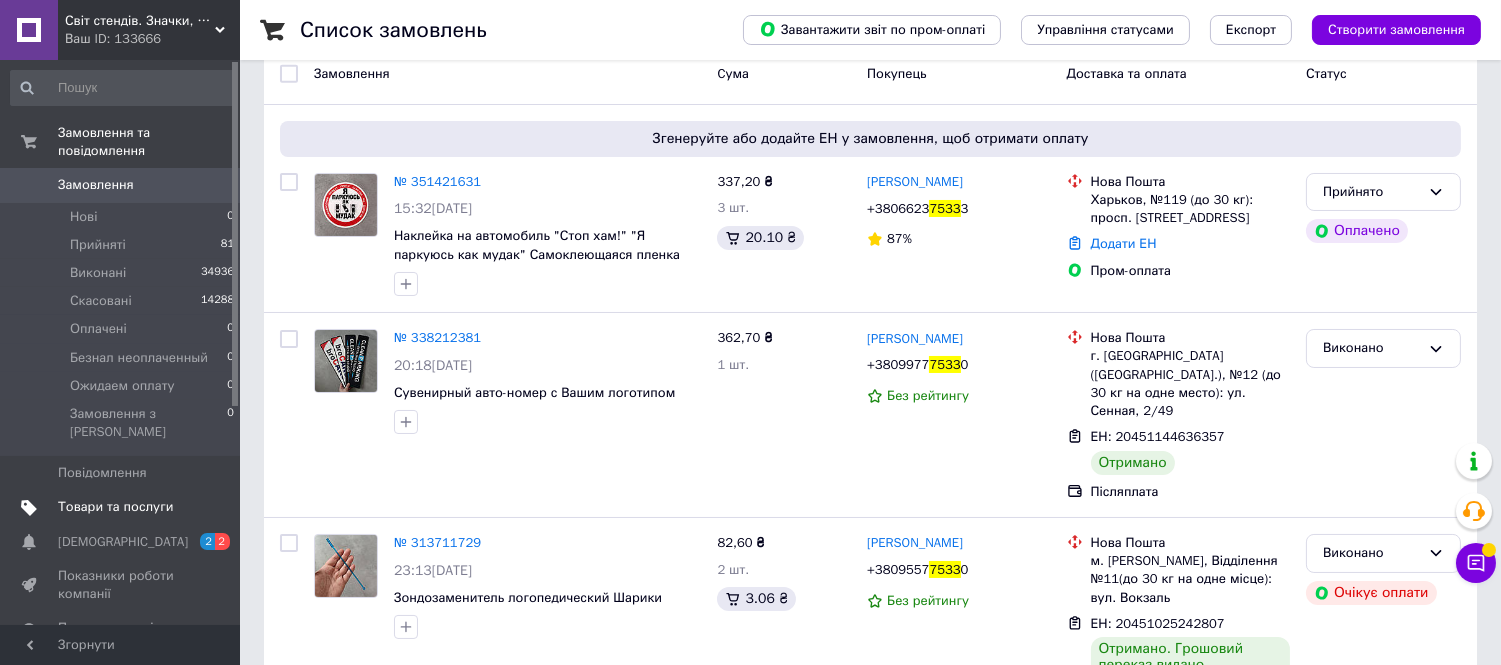 click on "Товари та послуги" at bounding box center (115, 507) 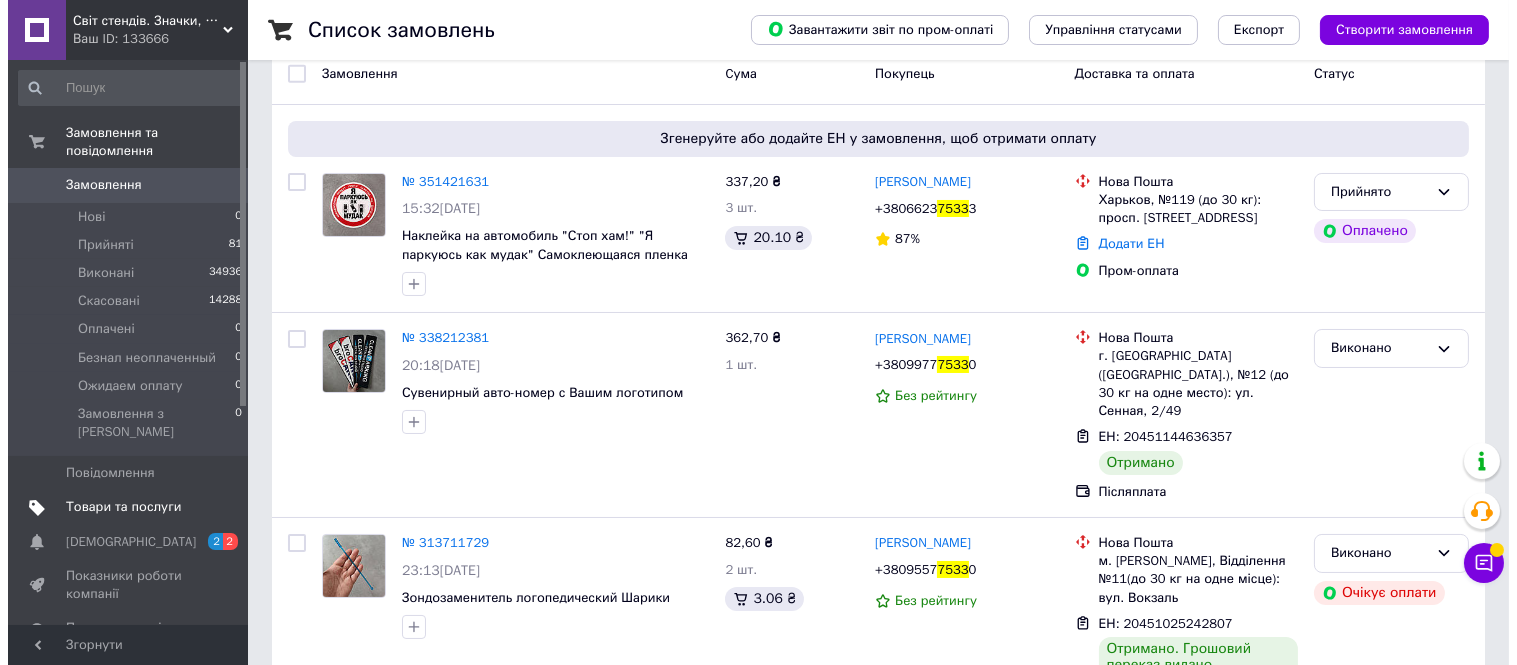 scroll, scrollTop: 0, scrollLeft: 0, axis: both 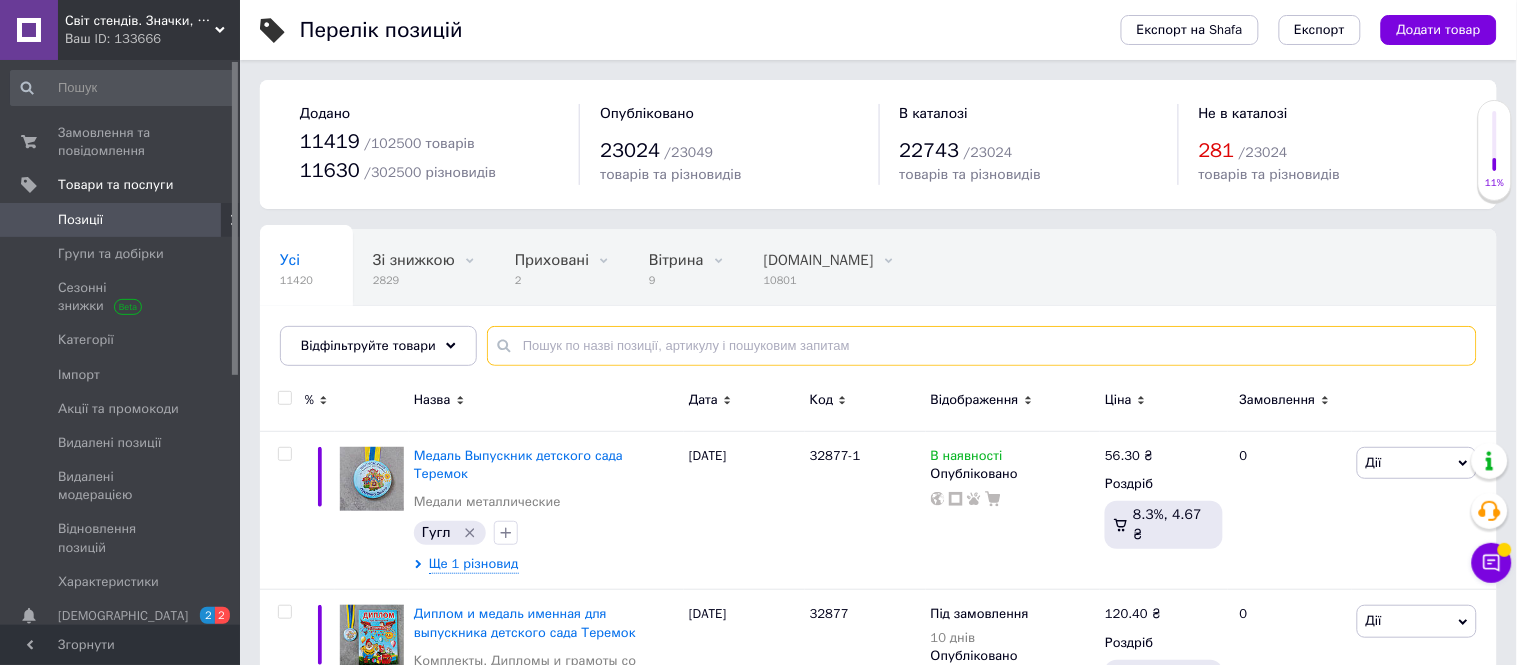click at bounding box center [982, 346] 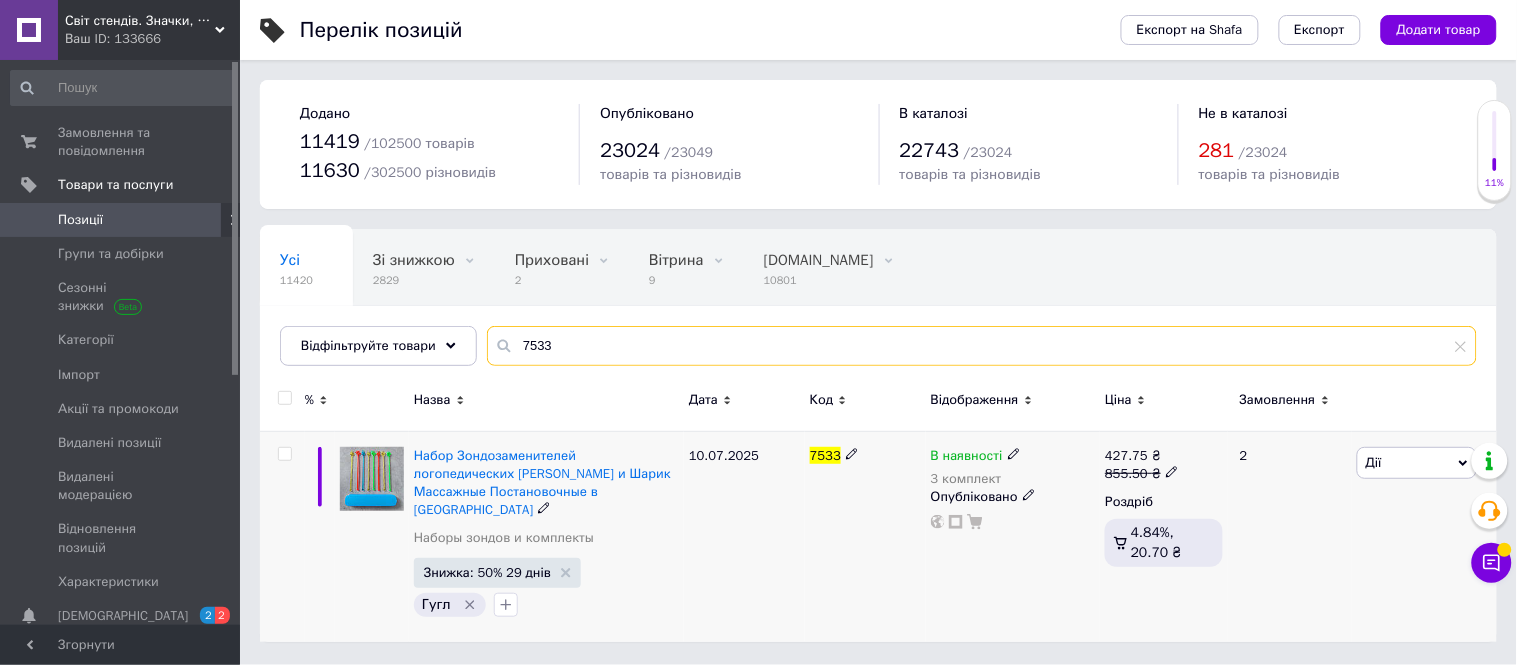type on "7533" 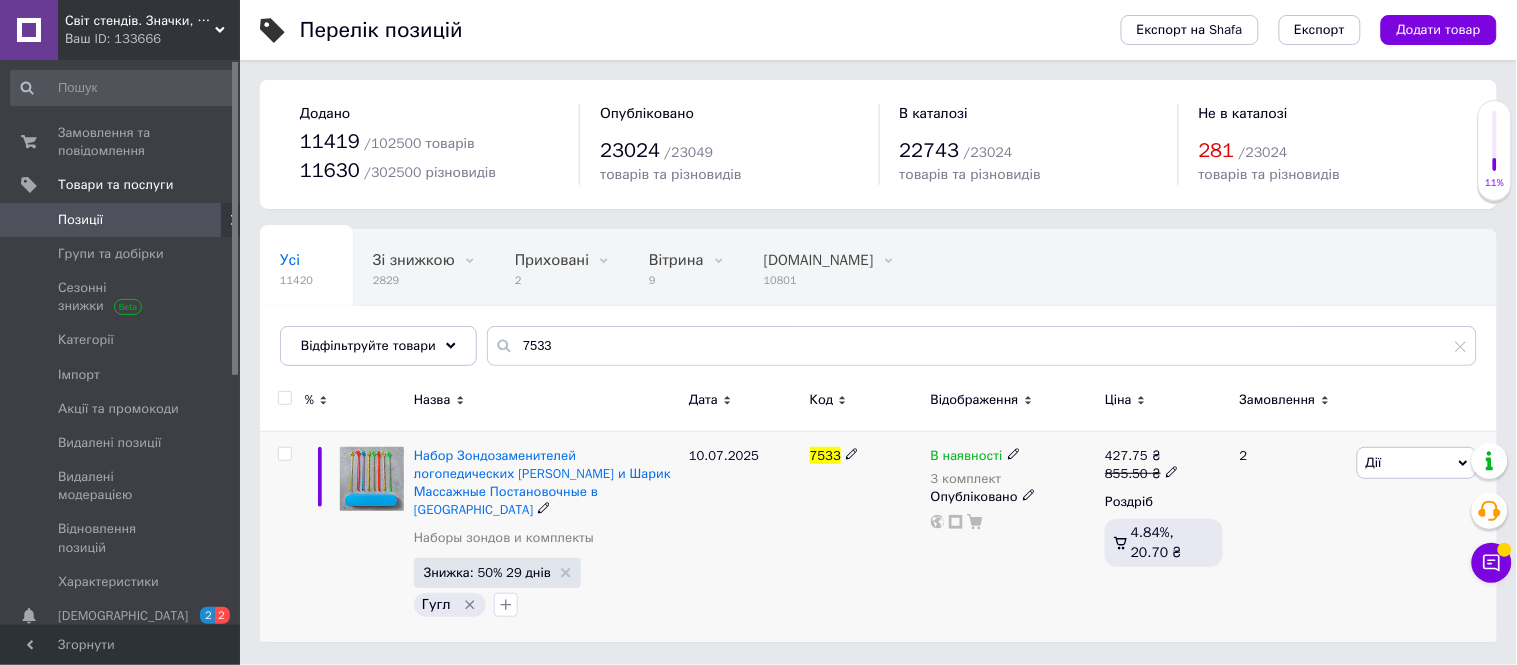 click on "Дії" at bounding box center (1374, 462) 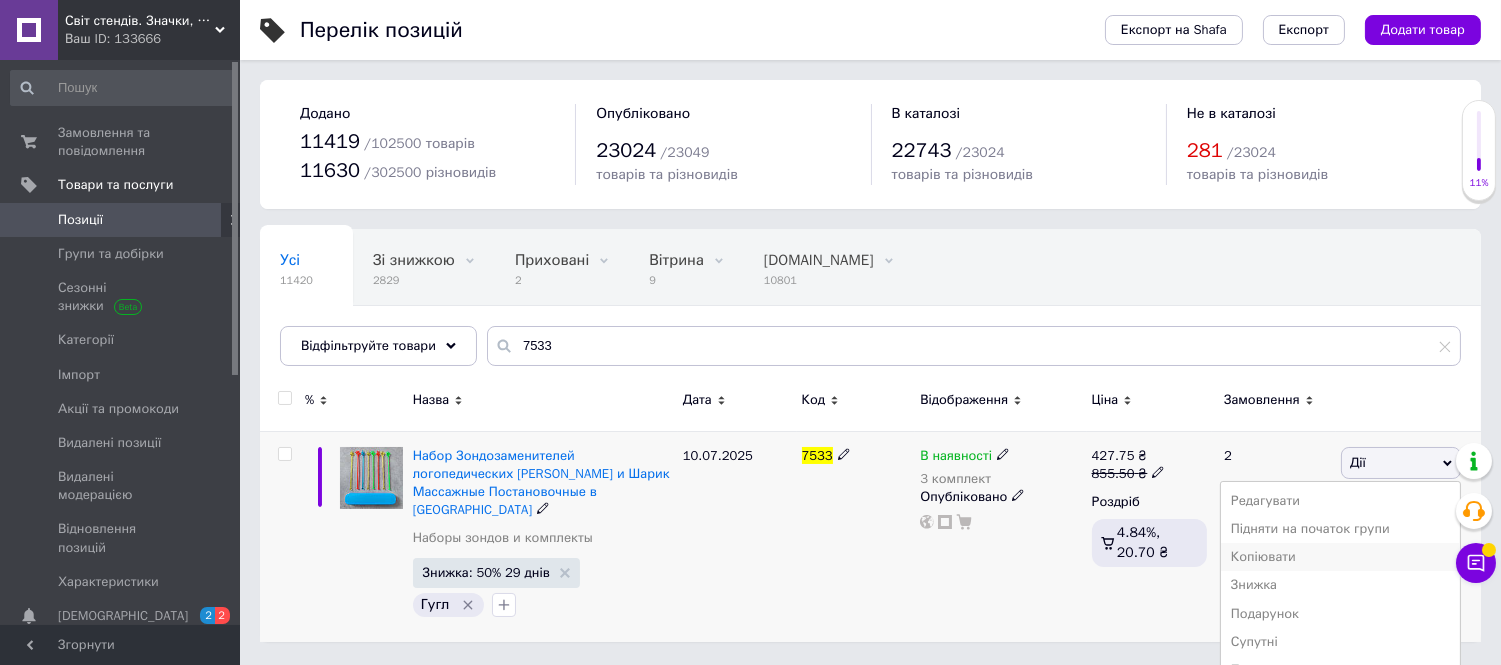click on "Копіювати" at bounding box center [1340, 557] 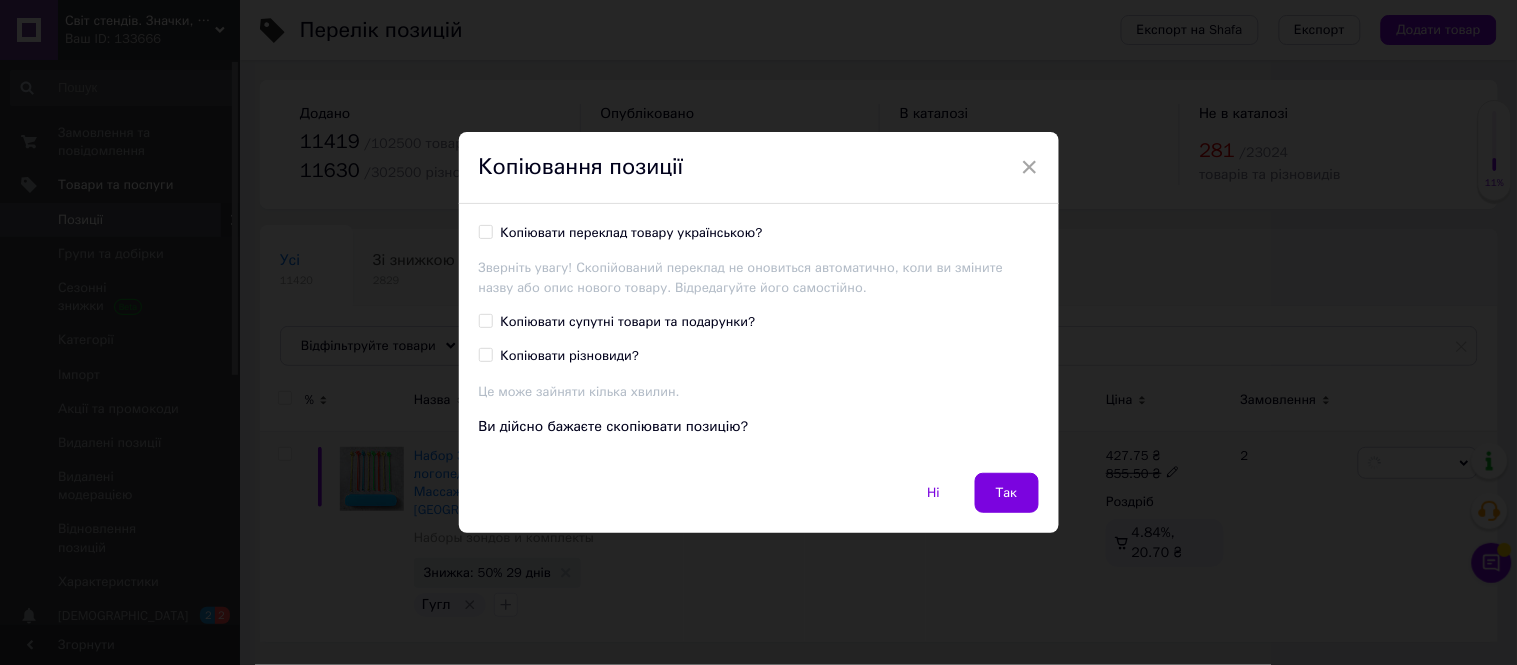 click on "Копіювати переклад товару українською?" at bounding box center (485, 231) 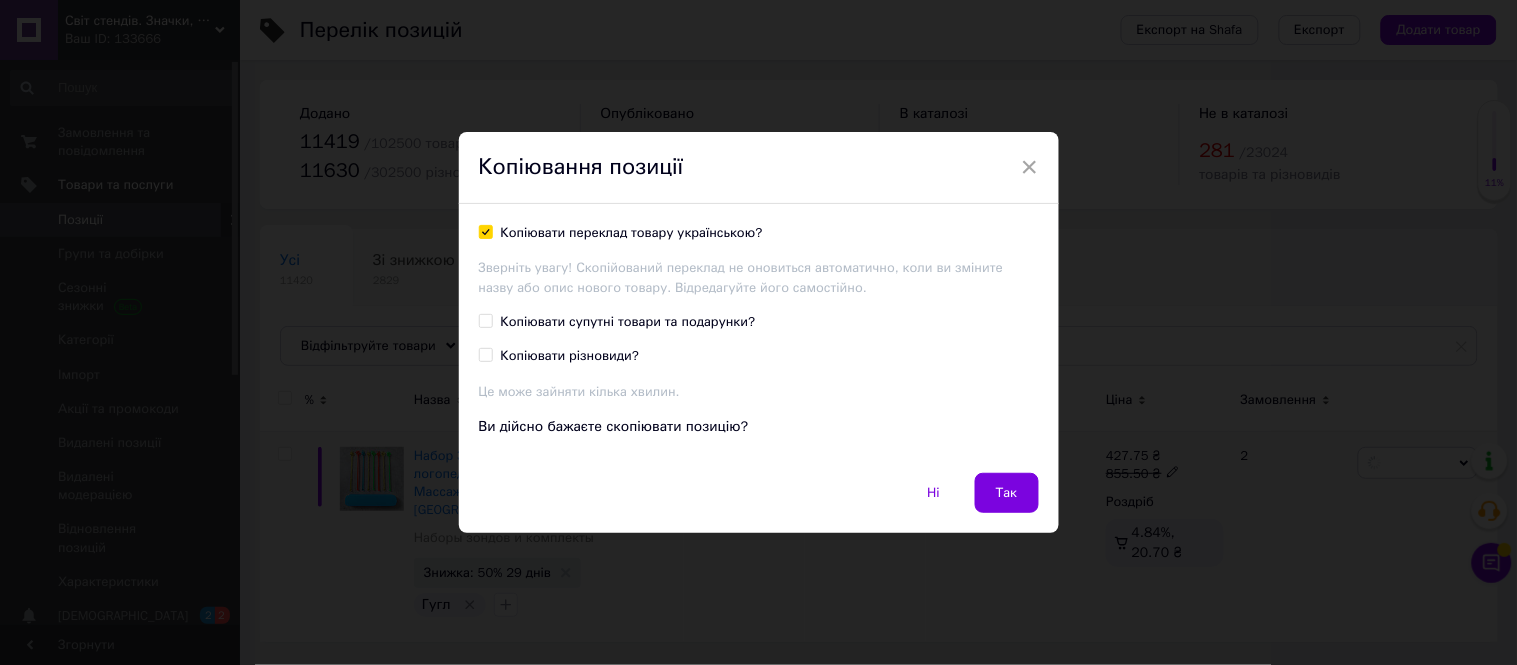 checkbox on "true" 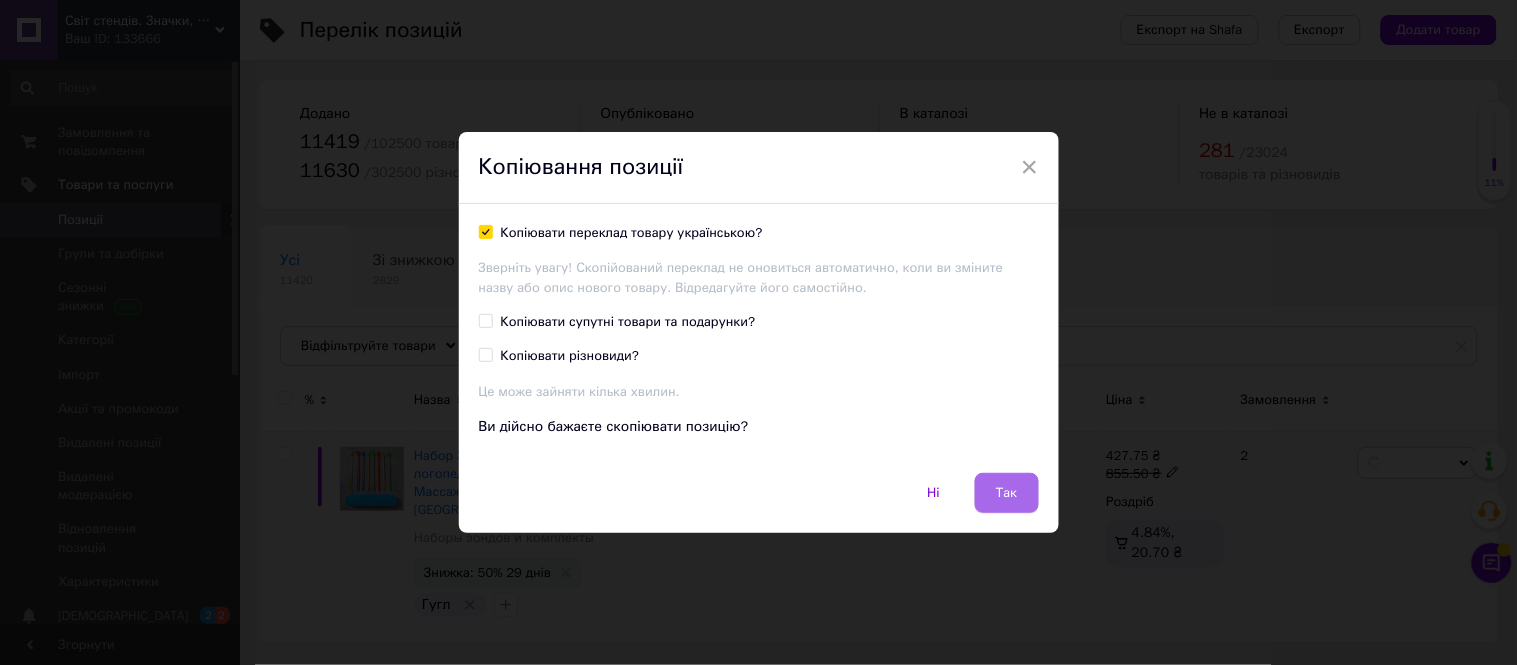 click on "Так" at bounding box center [1007, 493] 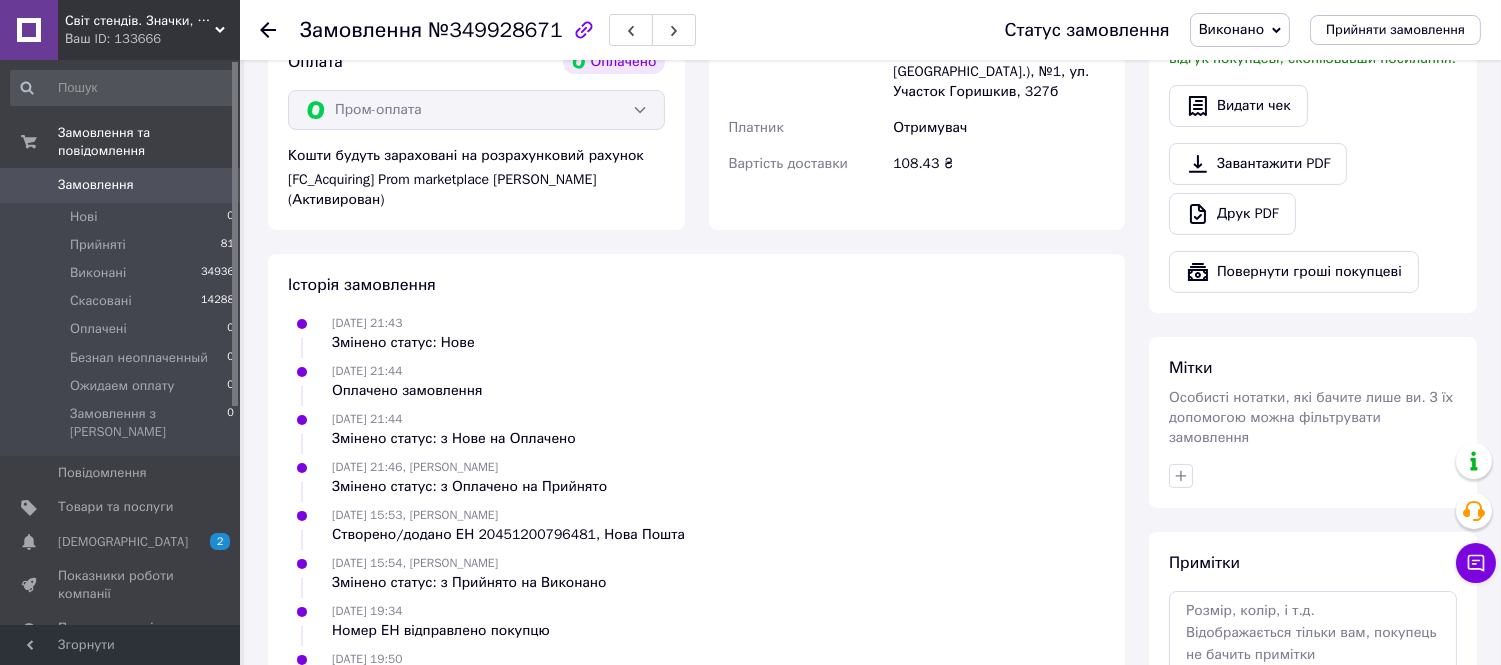 scroll, scrollTop: 855, scrollLeft: 0, axis: vertical 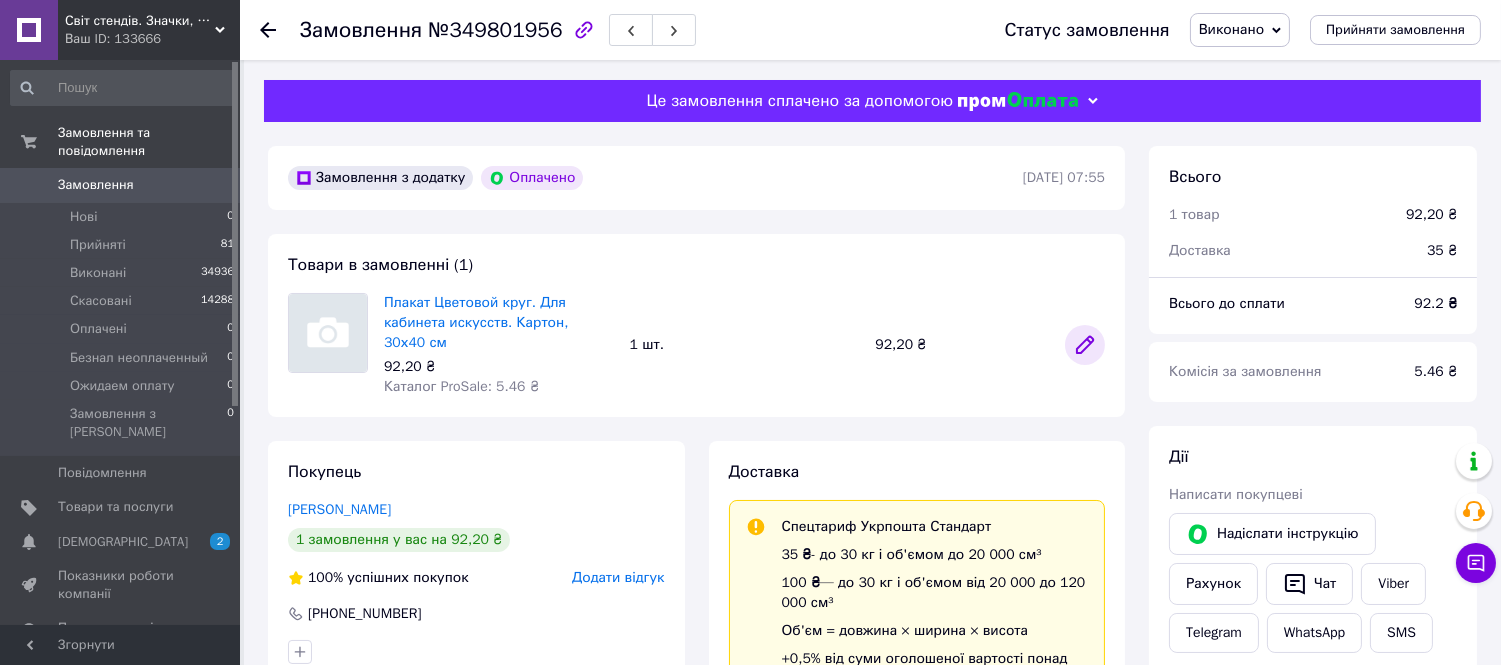 click 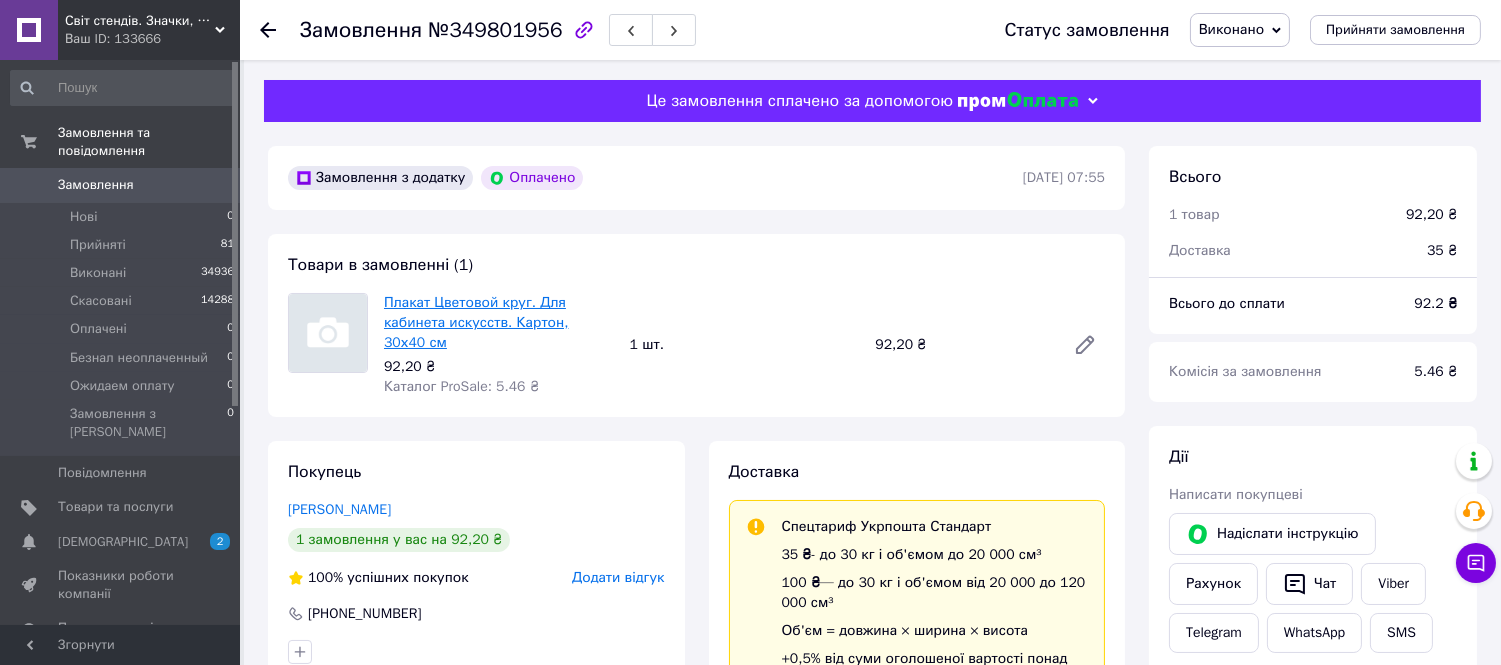 click on "Плакат Цветовой круг. Для кабинета искусств. Картон, 30х40 см" at bounding box center (476, 322) 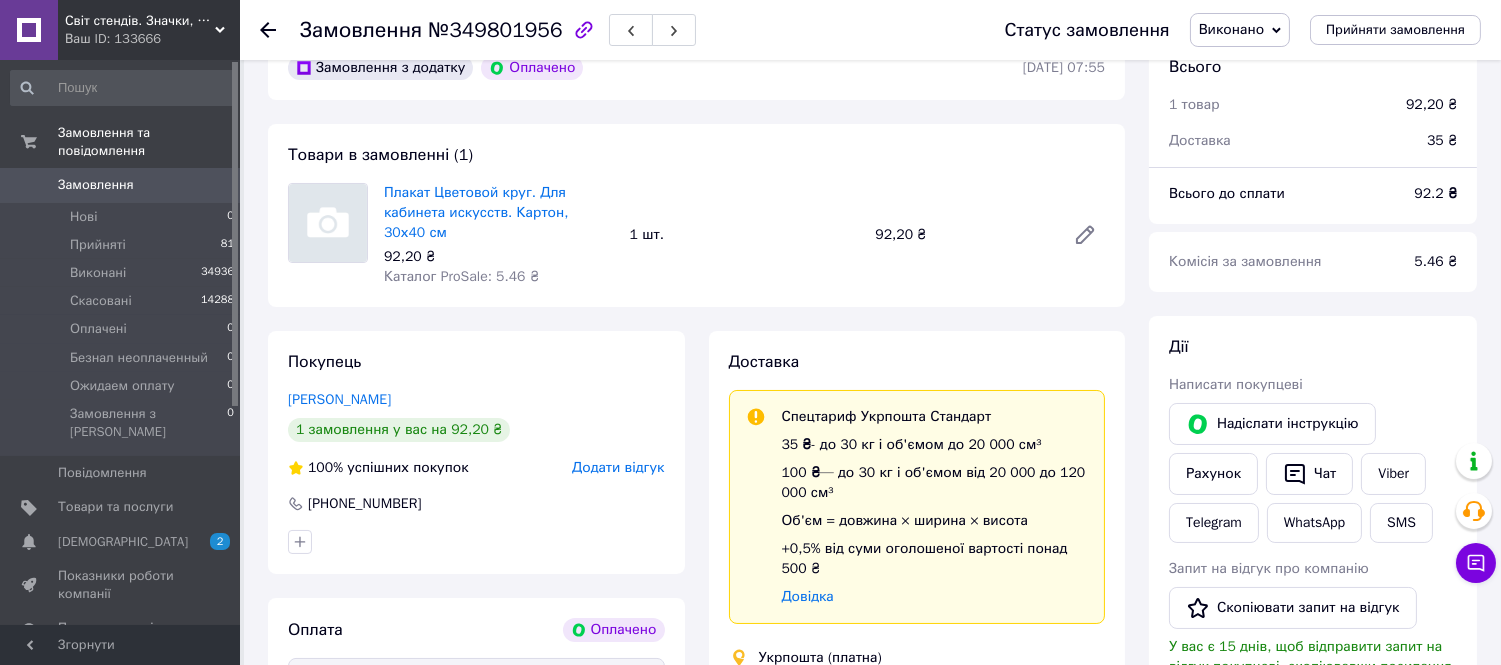 scroll, scrollTop: 111, scrollLeft: 0, axis: vertical 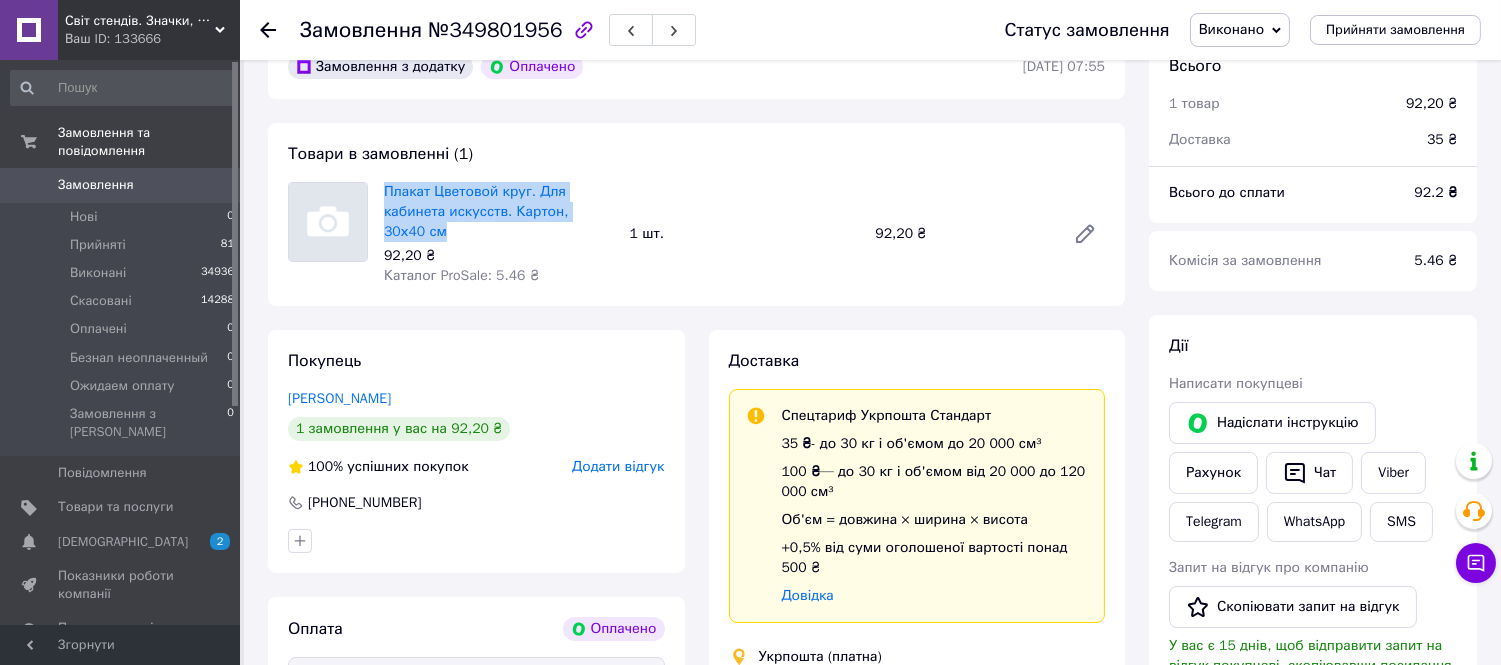 drag, startPoint x: 378, startPoint y: 184, endPoint x: 474, endPoint y: 231, distance: 106.887794 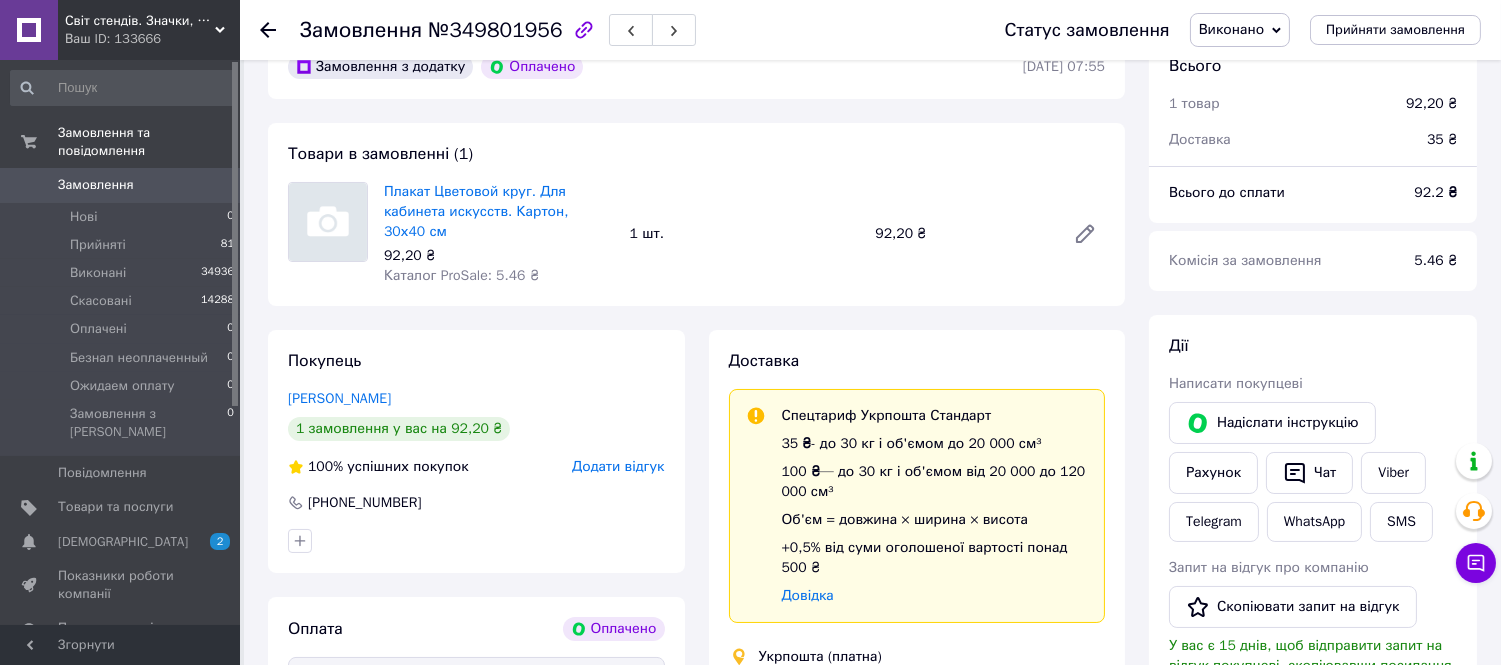 click on "Замовлення з додатку Оплачено 25.06.2025 | 07:55 Товари в замовленні (1) Плакат Цветовой круг. Для кабинета искусств. Картон, 30х40 см 92,20 ₴ Каталог ProSale: 5.46 ₴  1 шт. 92,20 ₴ Покупець Бичкова Анастасія 1 замовлення у вас на 92,20 ₴ 100%   успішних покупок Додати відгук +380972139079 Оплата Оплачено Пром-оплата Кошти будуть зараховані на розрахунковий рахунок [FC_Acquiring] Prom marketplace Маліновський Іван Володимирович (Активирован) Доставка Спецтариф Укрпошта Стандарт 35 ₴  - до 30 кг і об'ємом до 20 000 см³ 100 ₴  — до 30 кг і об'ємом від 20 000 до 120 000 см³ Об'єм = довжина × ширина × висота Довідка 0504839661701" at bounding box center [696, 840] 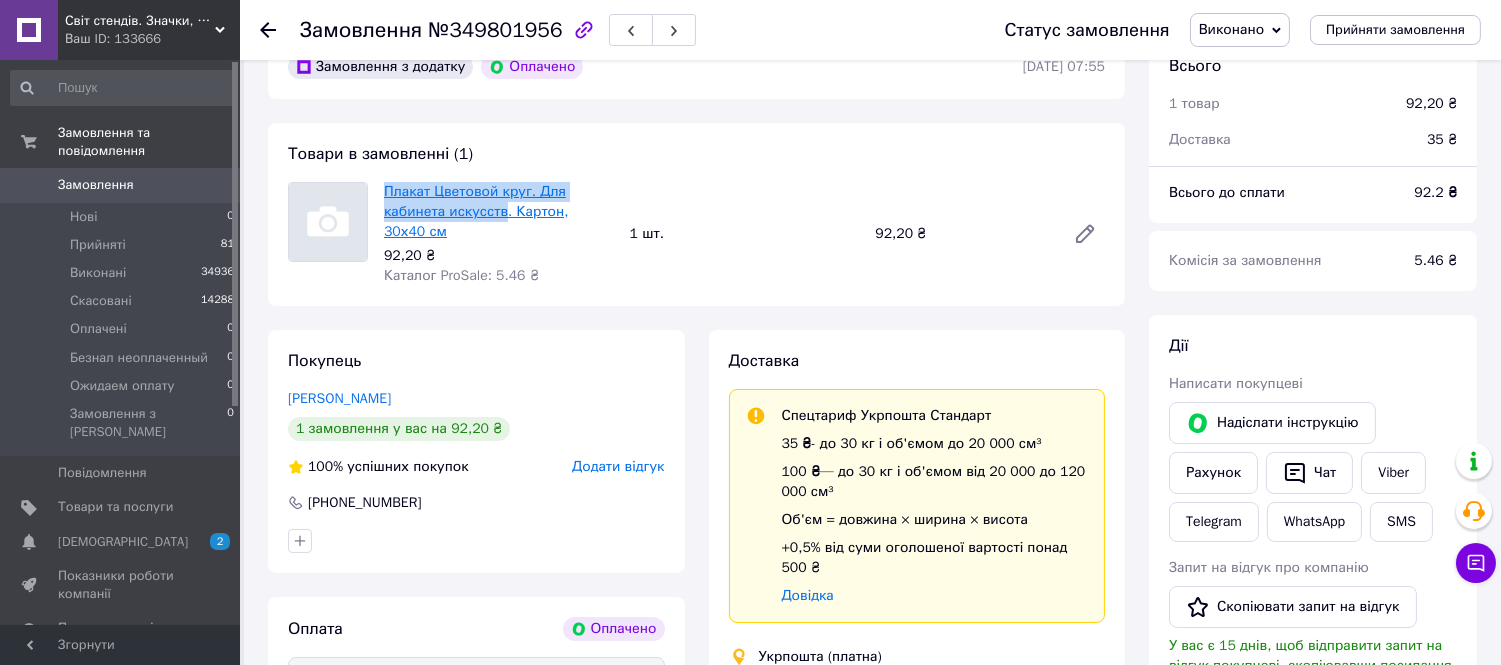 drag, startPoint x: 384, startPoint y: 181, endPoint x: 501, endPoint y: 215, distance: 121.84006 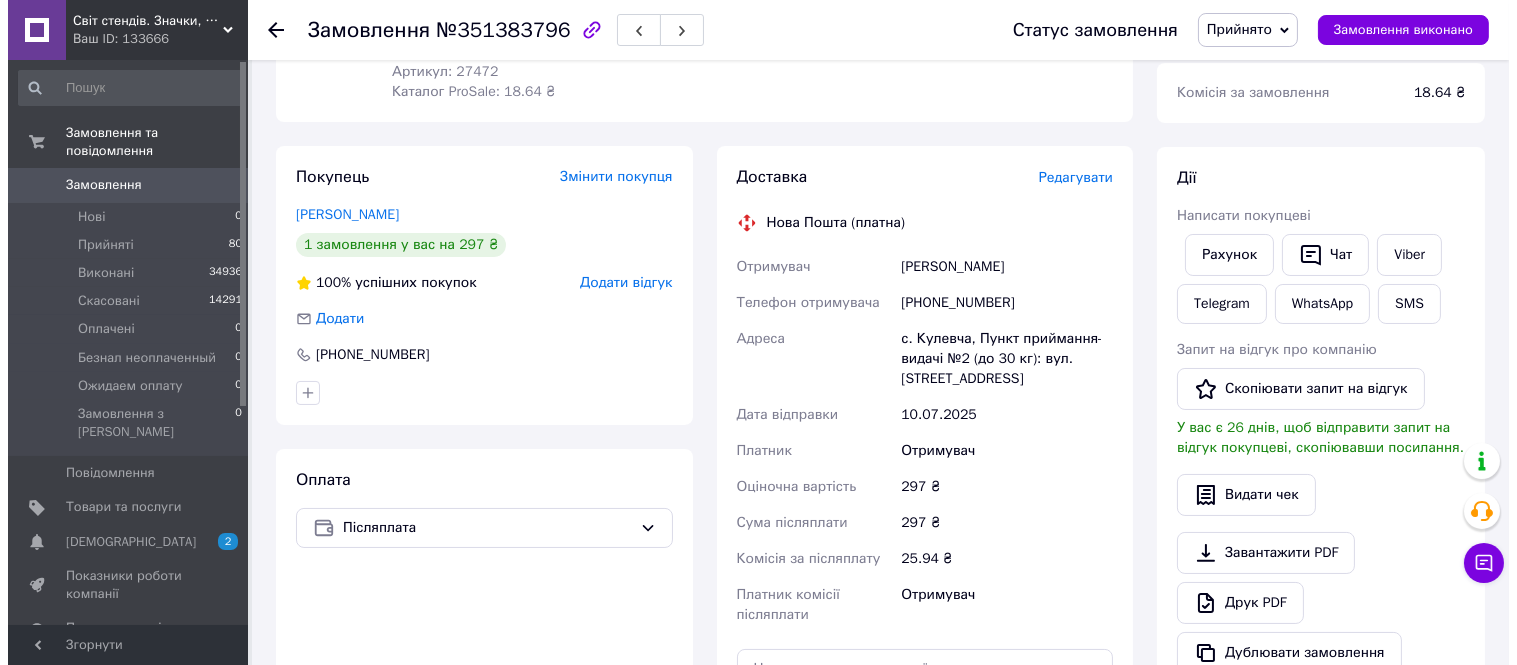 scroll, scrollTop: 222, scrollLeft: 0, axis: vertical 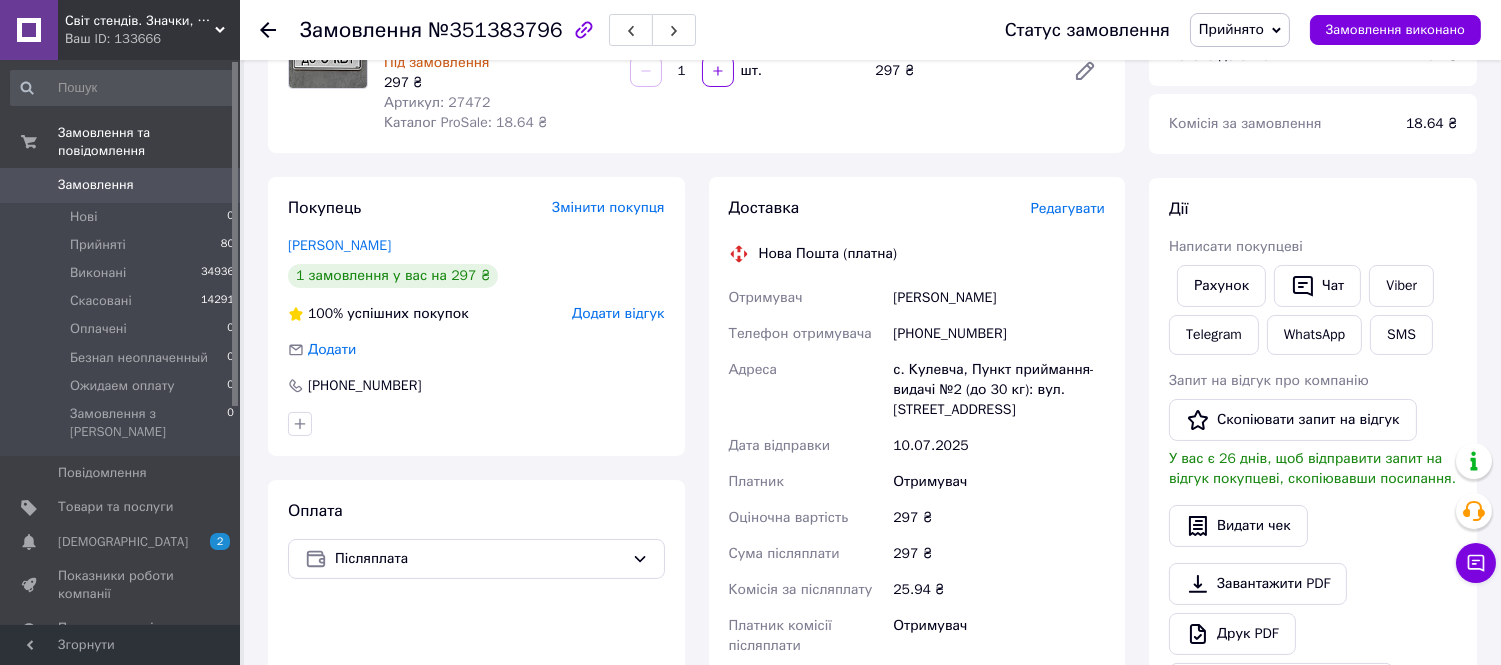 click on "Додати відгук" at bounding box center (618, 313) 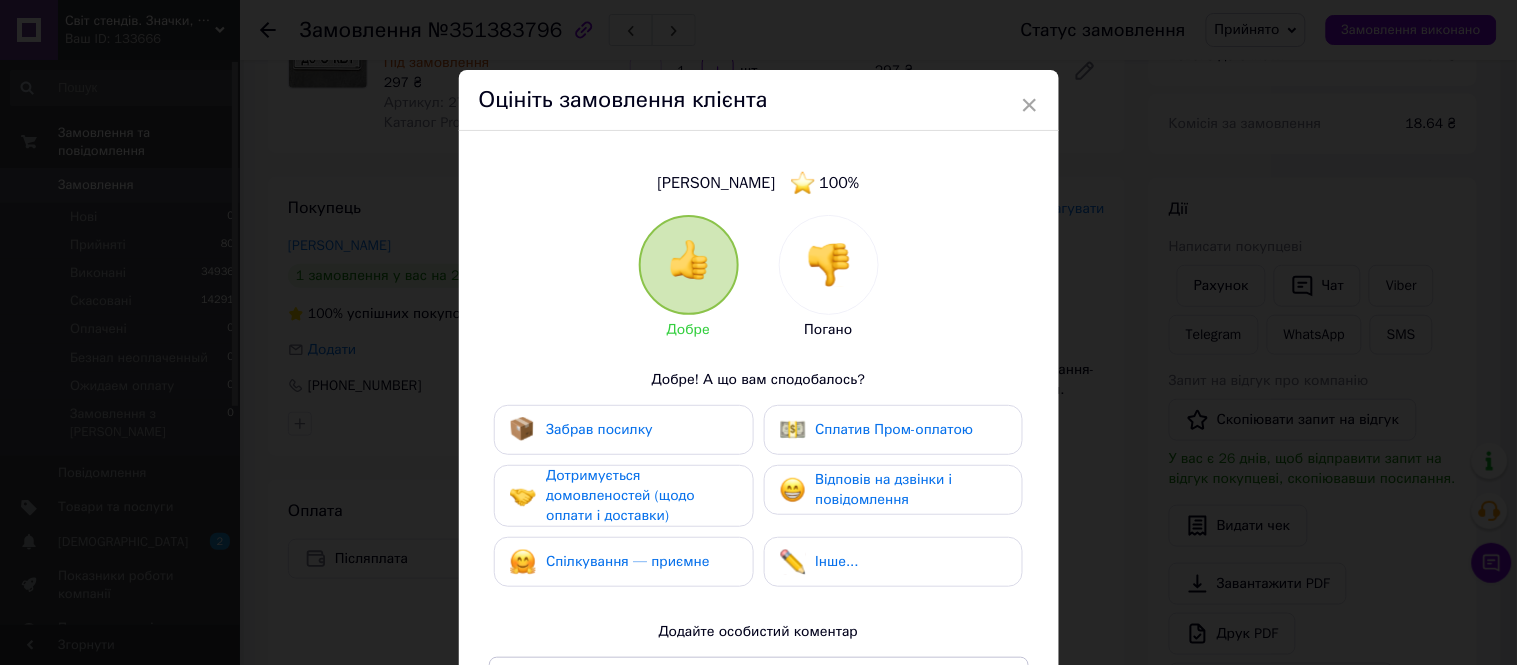 click at bounding box center (829, 265) 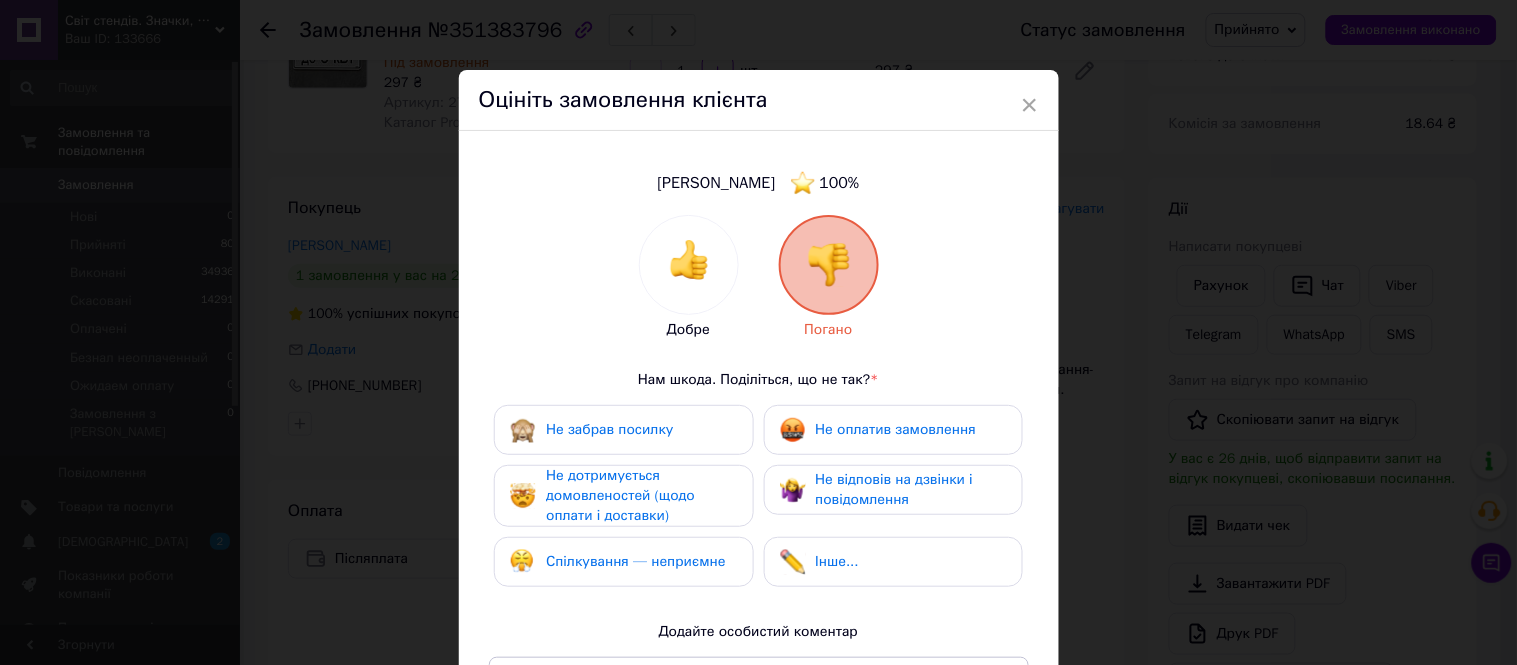 click on "Не оплатив замовлення" at bounding box center (896, 429) 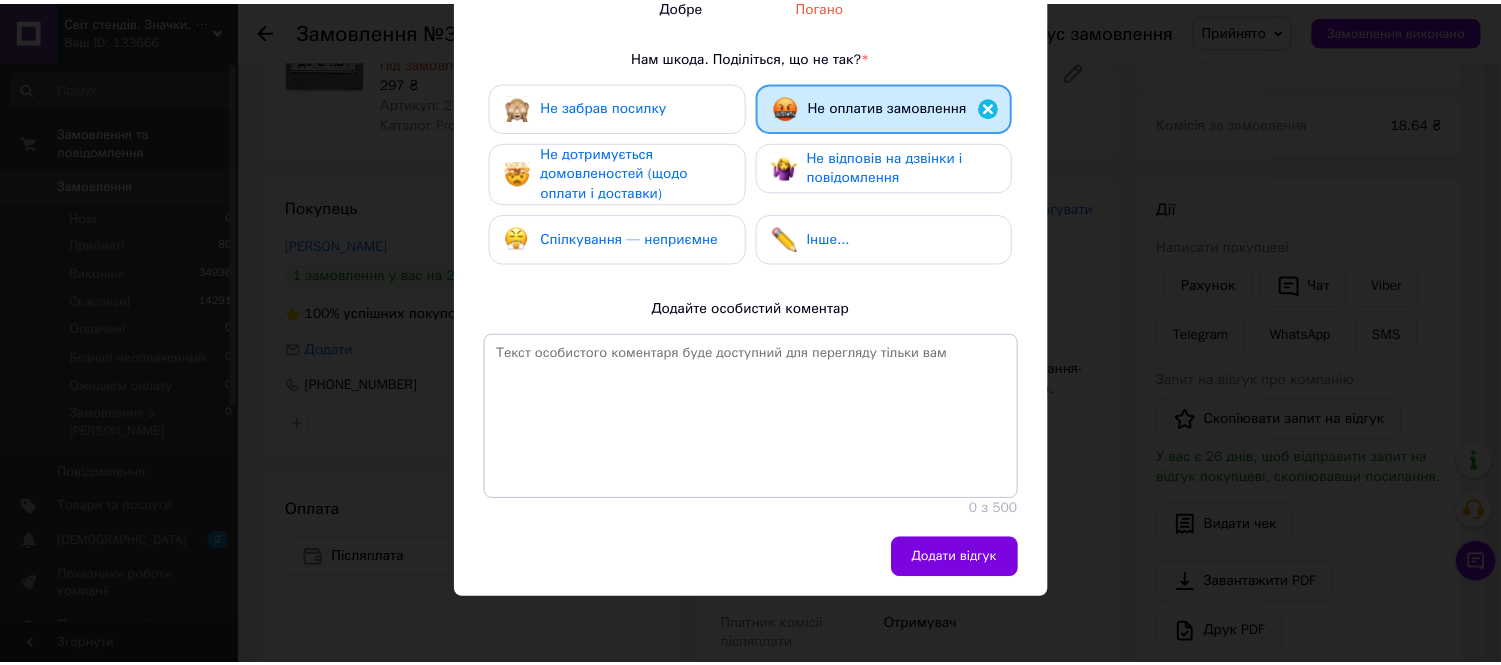scroll, scrollTop: 325, scrollLeft: 0, axis: vertical 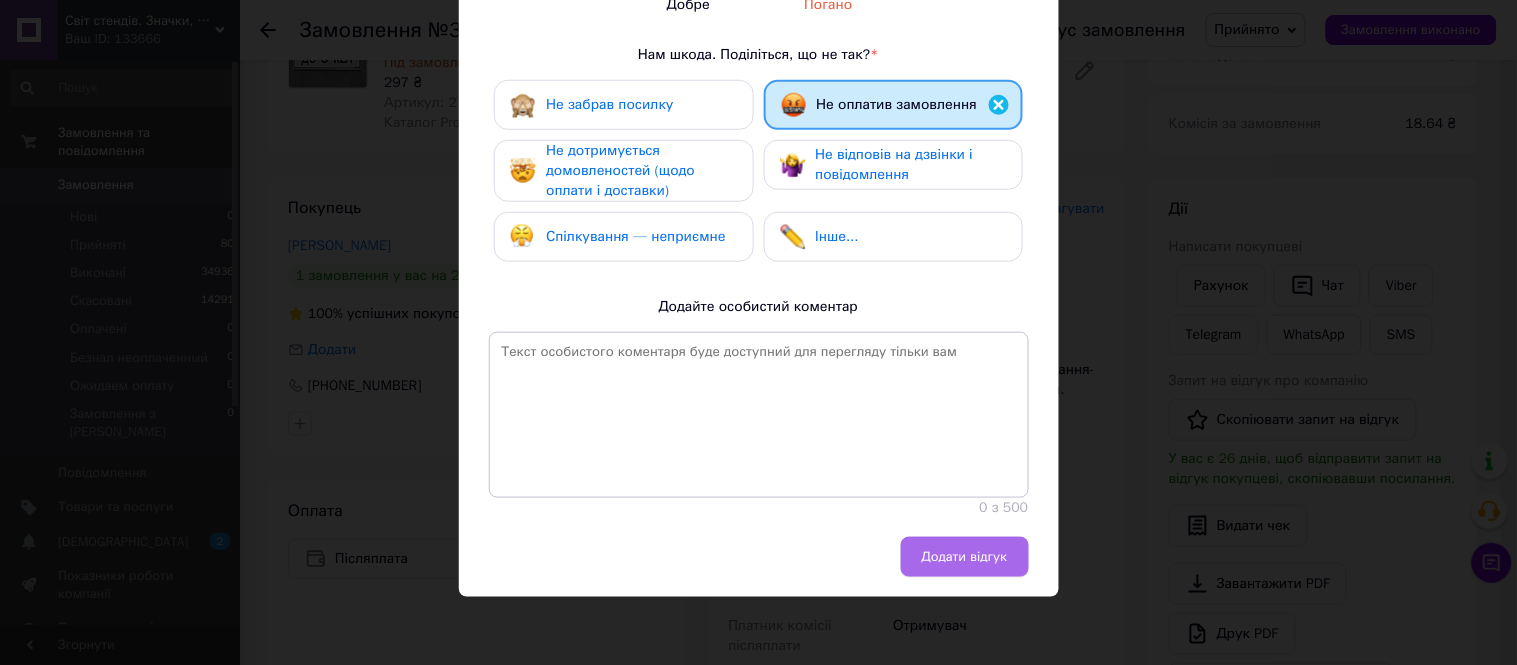 click on "Додати відгук" at bounding box center [965, 557] 